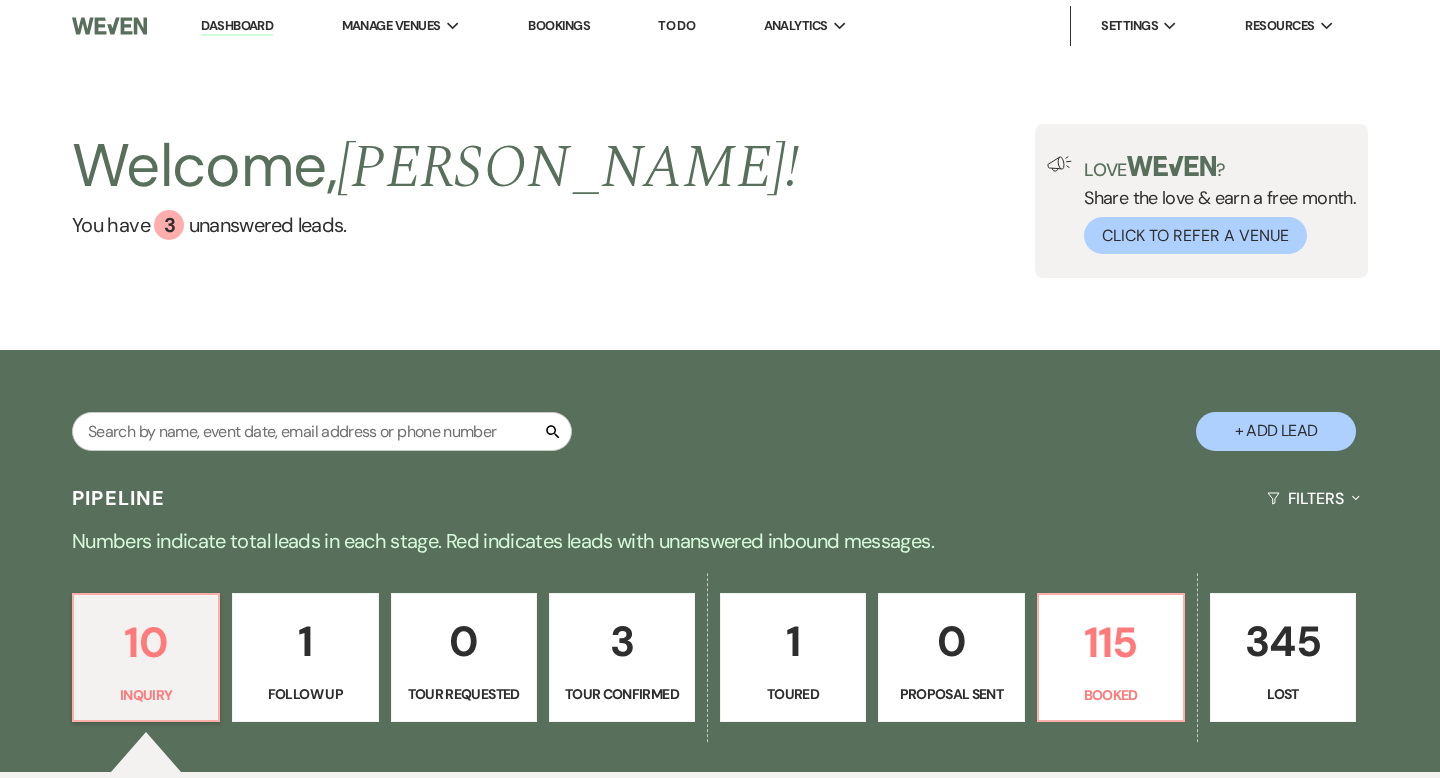 scroll, scrollTop: 418, scrollLeft: 0, axis: vertical 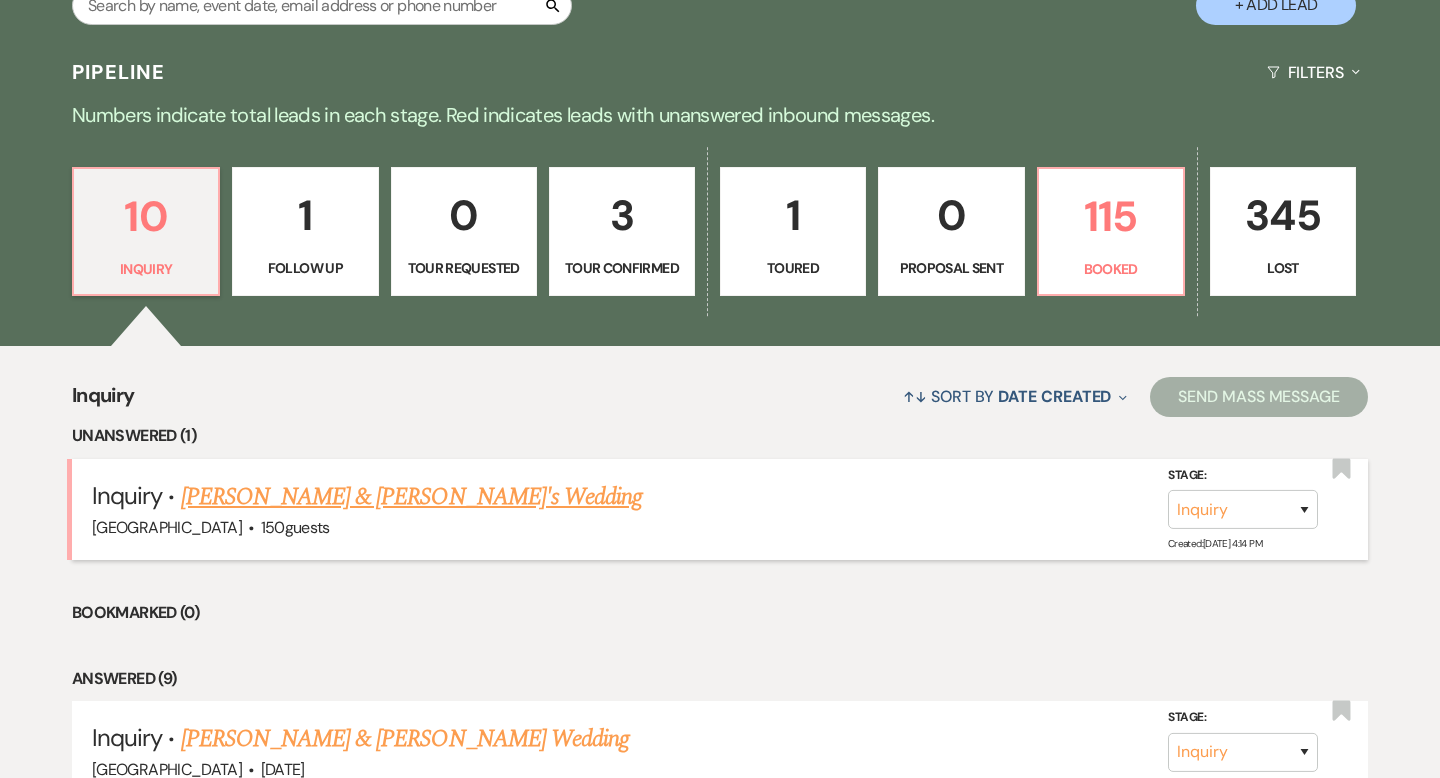 click on "[PERSON_NAME] & [PERSON_NAME]'s Wedding" at bounding box center [412, 497] 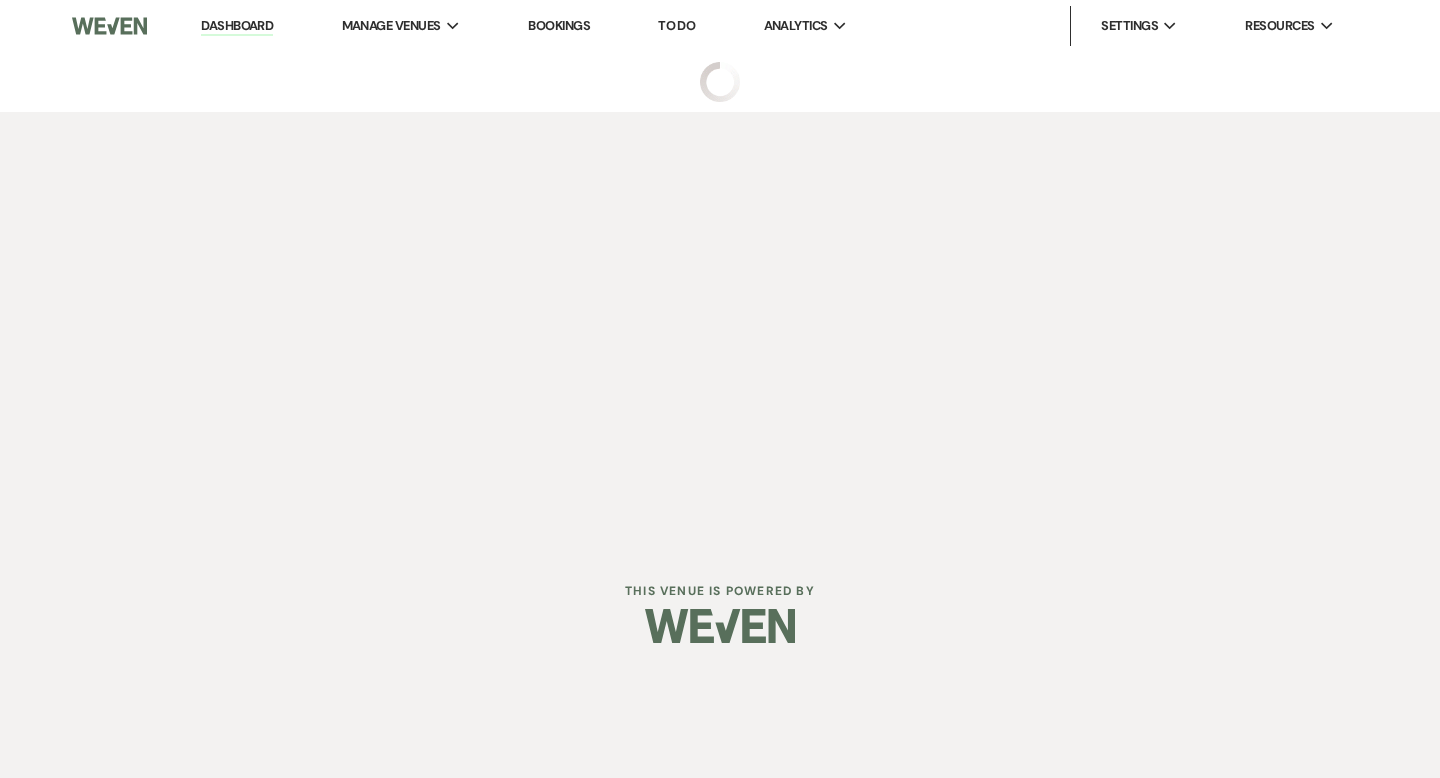 scroll, scrollTop: 0, scrollLeft: 0, axis: both 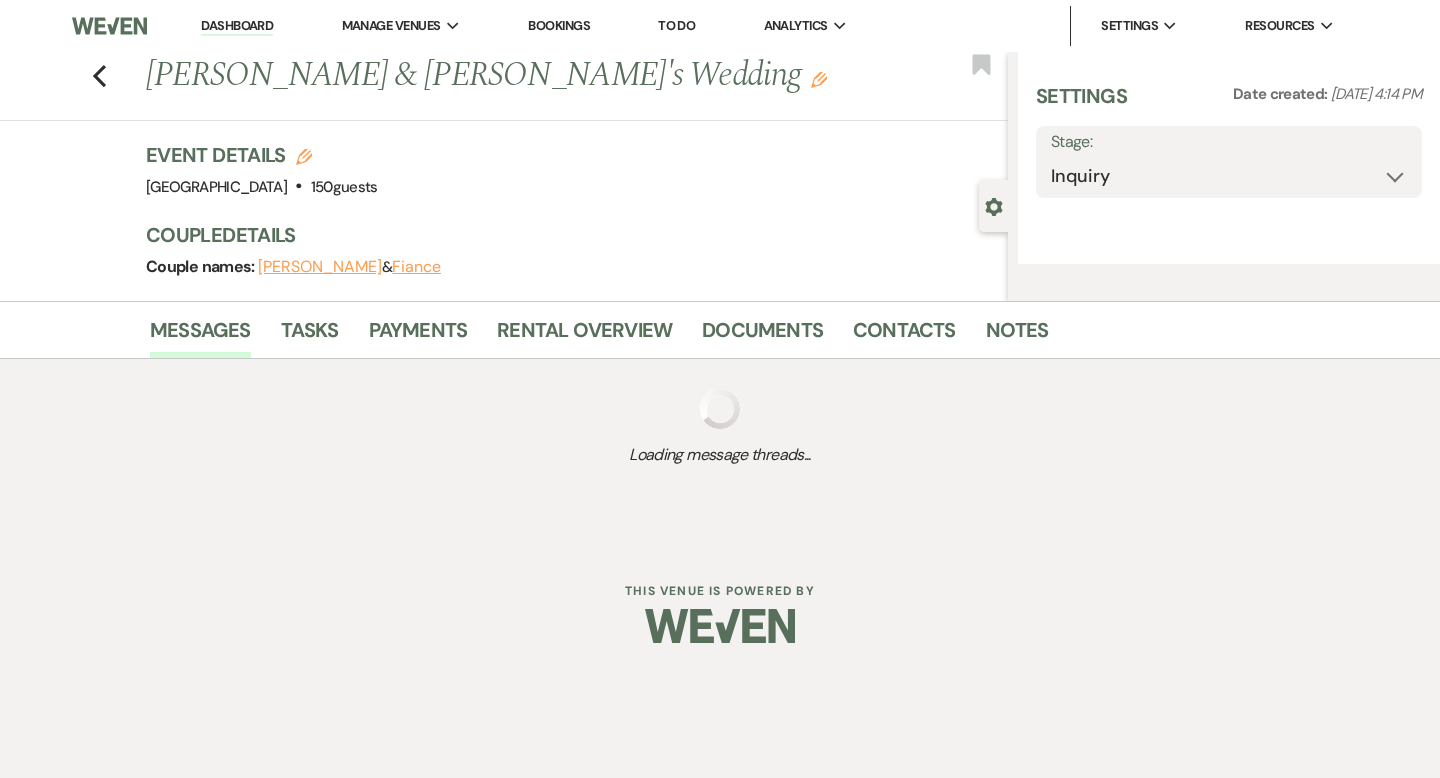 select on "22" 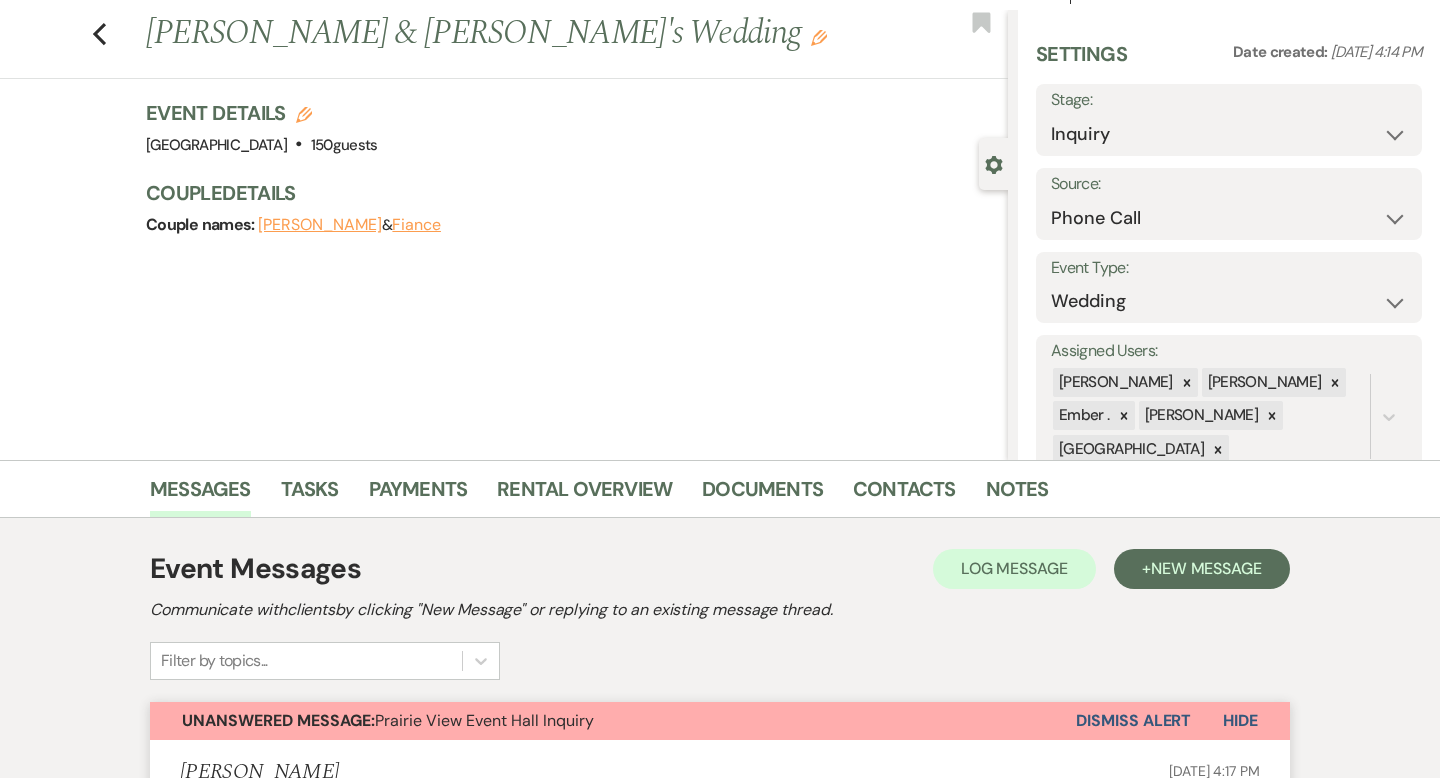 scroll, scrollTop: 0, scrollLeft: 0, axis: both 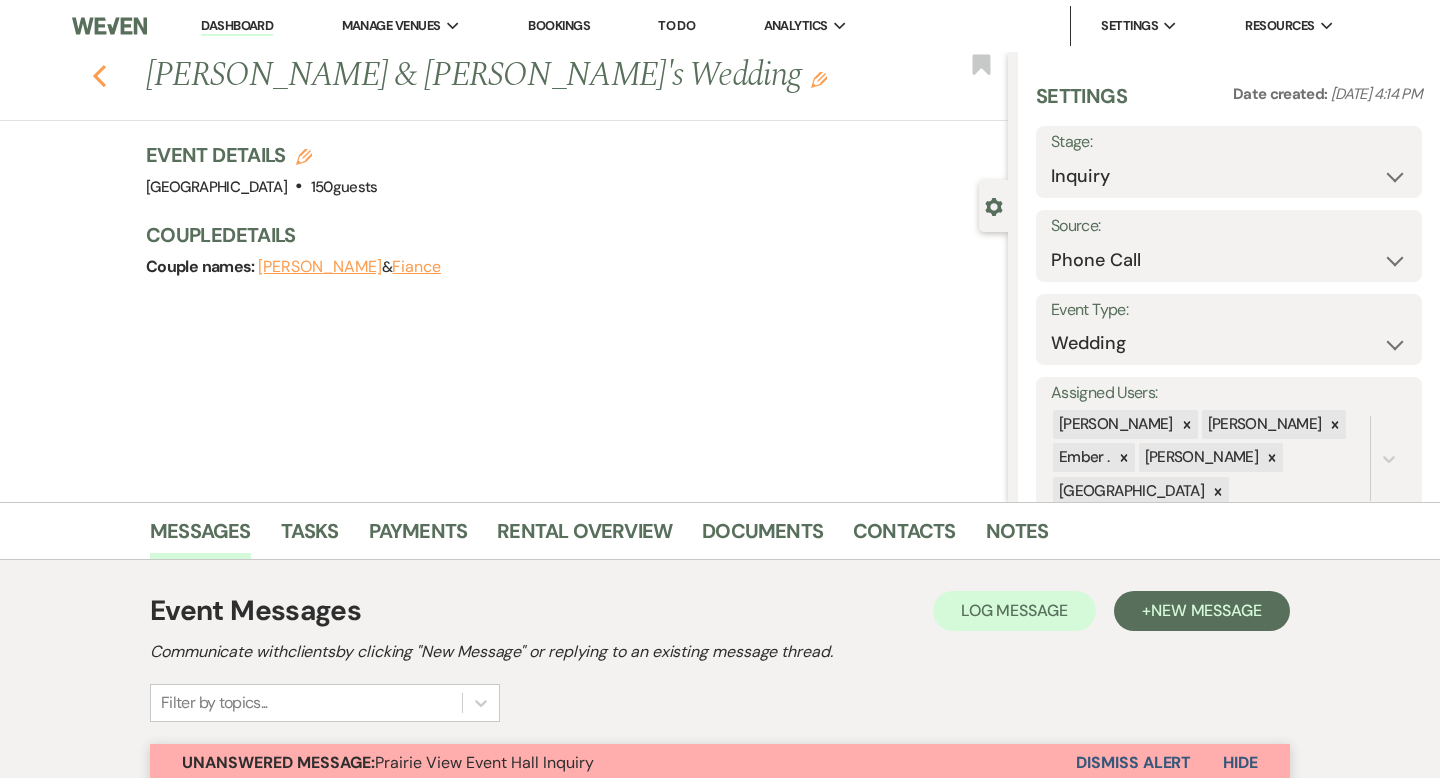 click on "Previous" 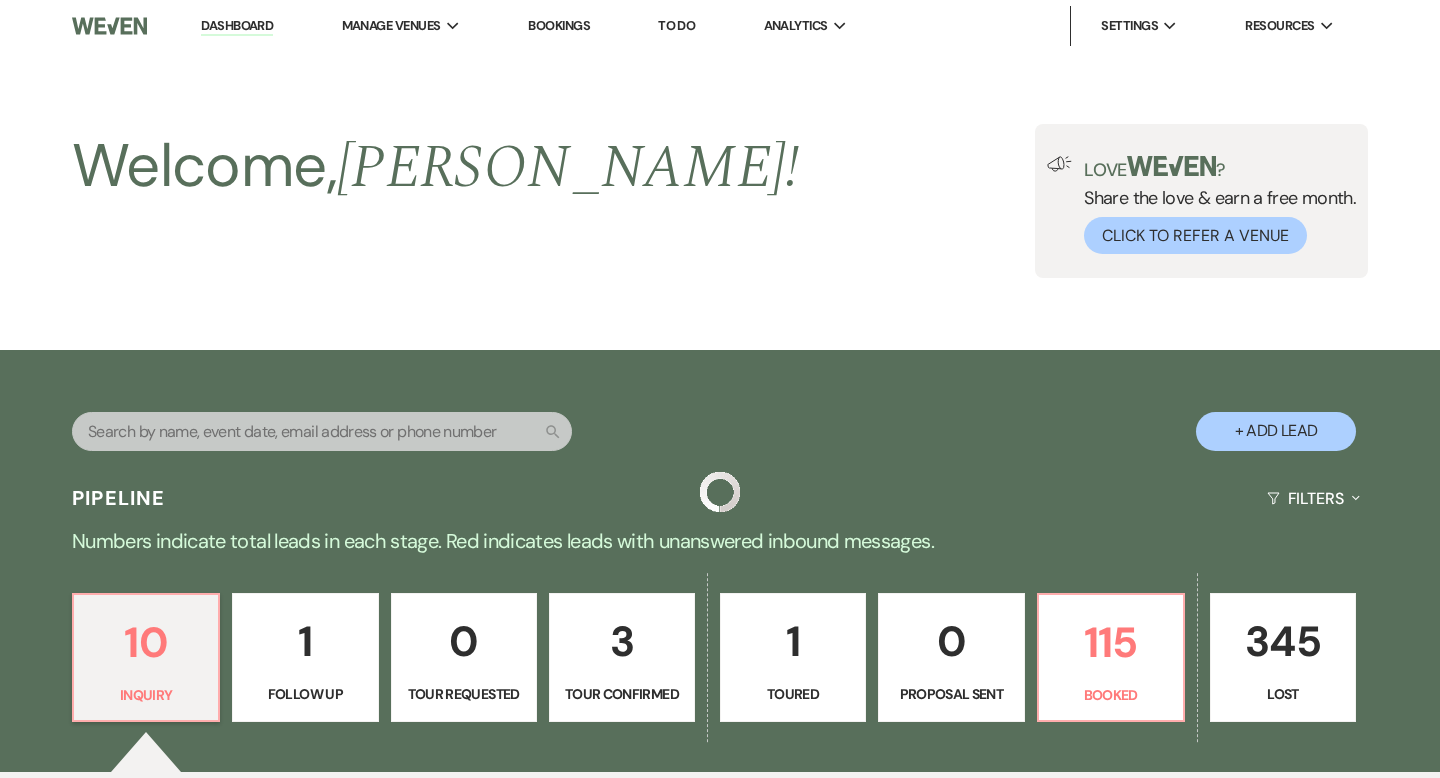 scroll, scrollTop: 426, scrollLeft: 0, axis: vertical 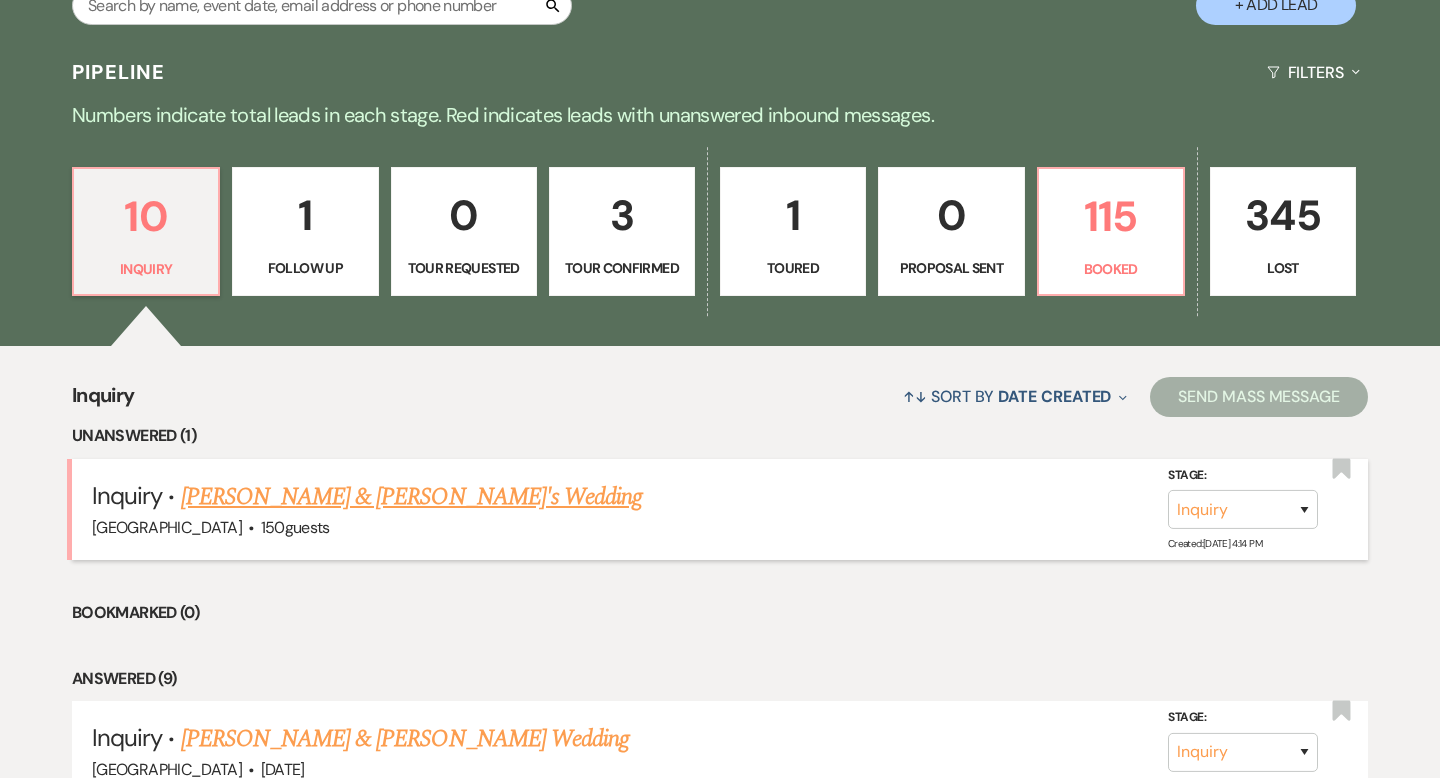 click on "Inquiry · [PERSON_NAME] & [PERSON_NAME]'s Wedding [GEOGRAPHIC_DATA] · 150  guests Stage: Inquiry Follow Up Tour Requested Tour Confirmed Toured Proposal Sent Booked Lost Created:  [DATE] 4:14 PM Bookmark" at bounding box center [720, 509] 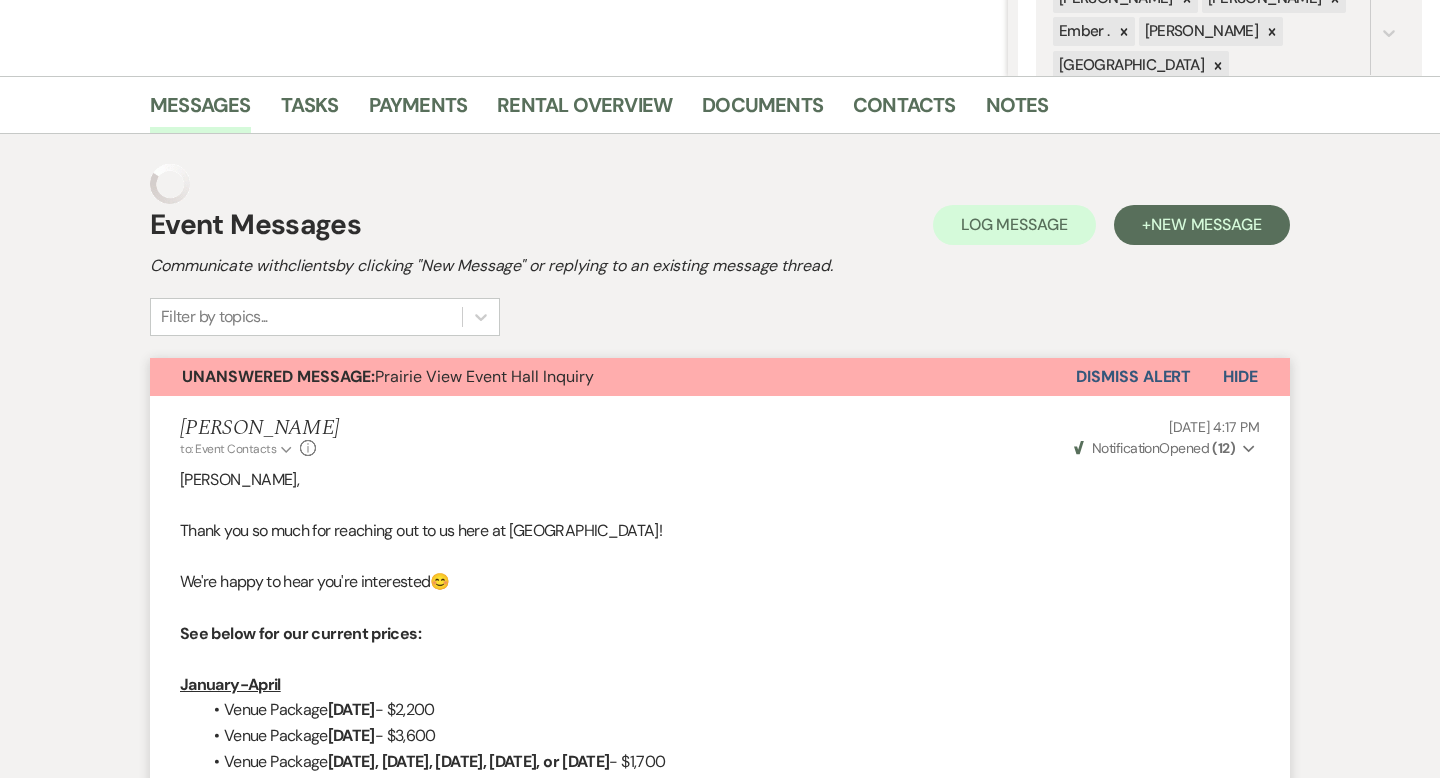 scroll, scrollTop: 0, scrollLeft: 0, axis: both 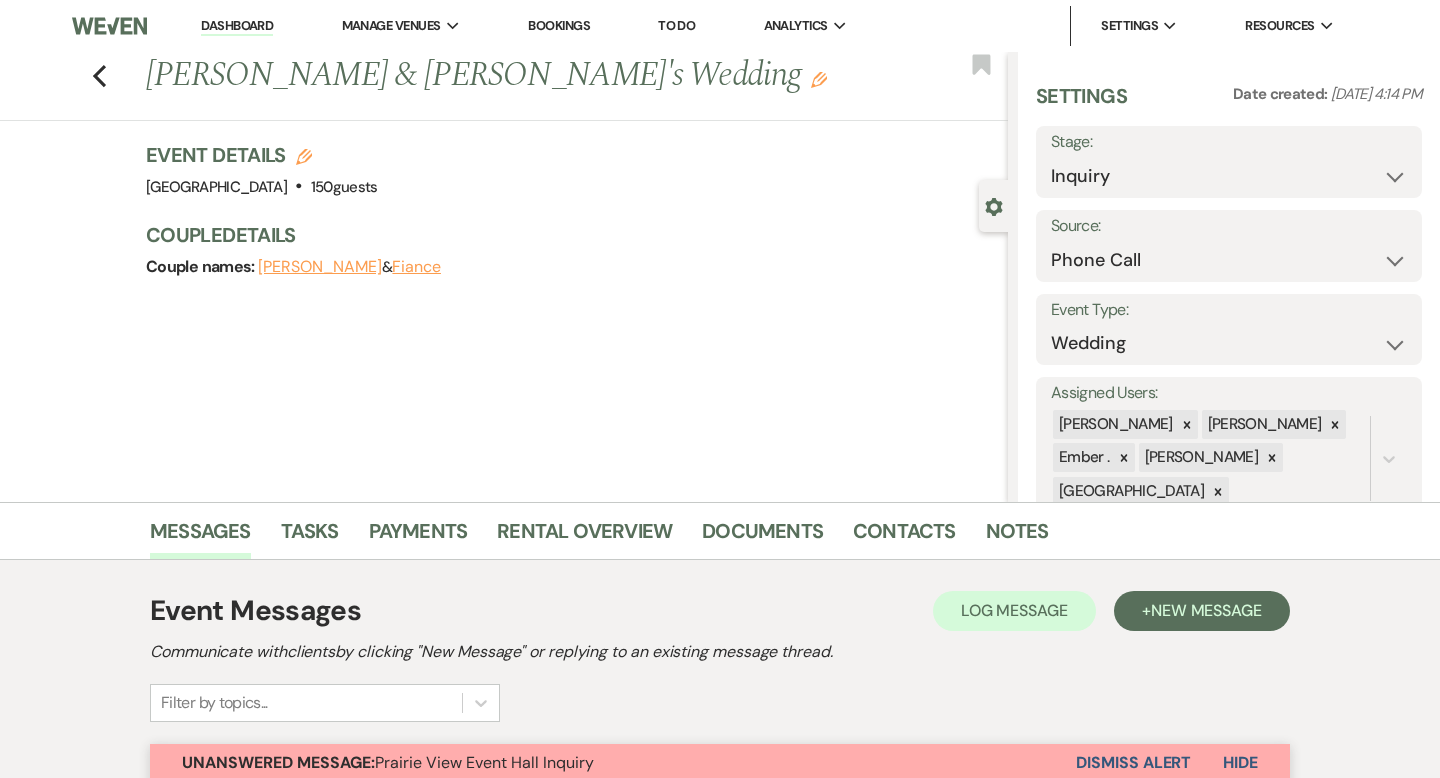 click on "Dismiss Alert" at bounding box center [1133, 763] 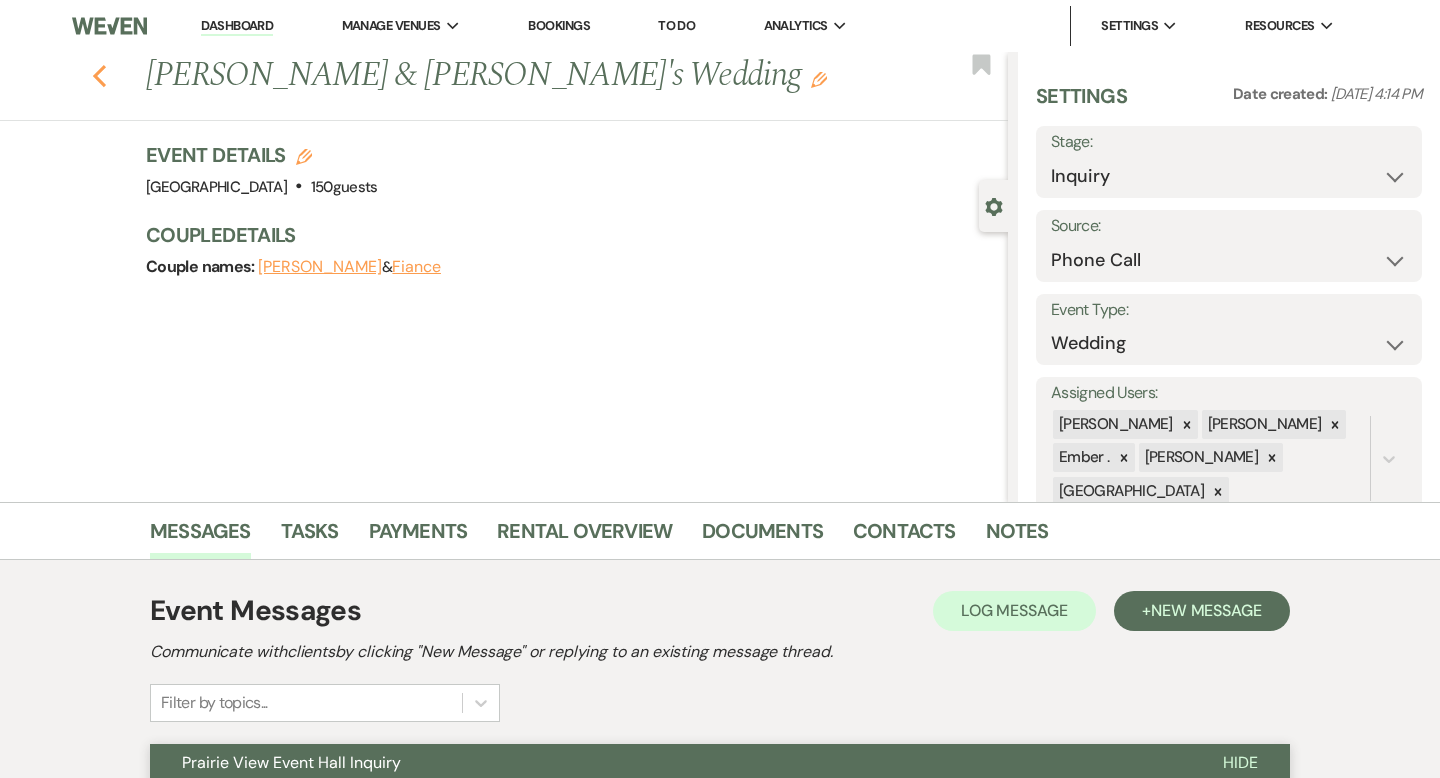 click 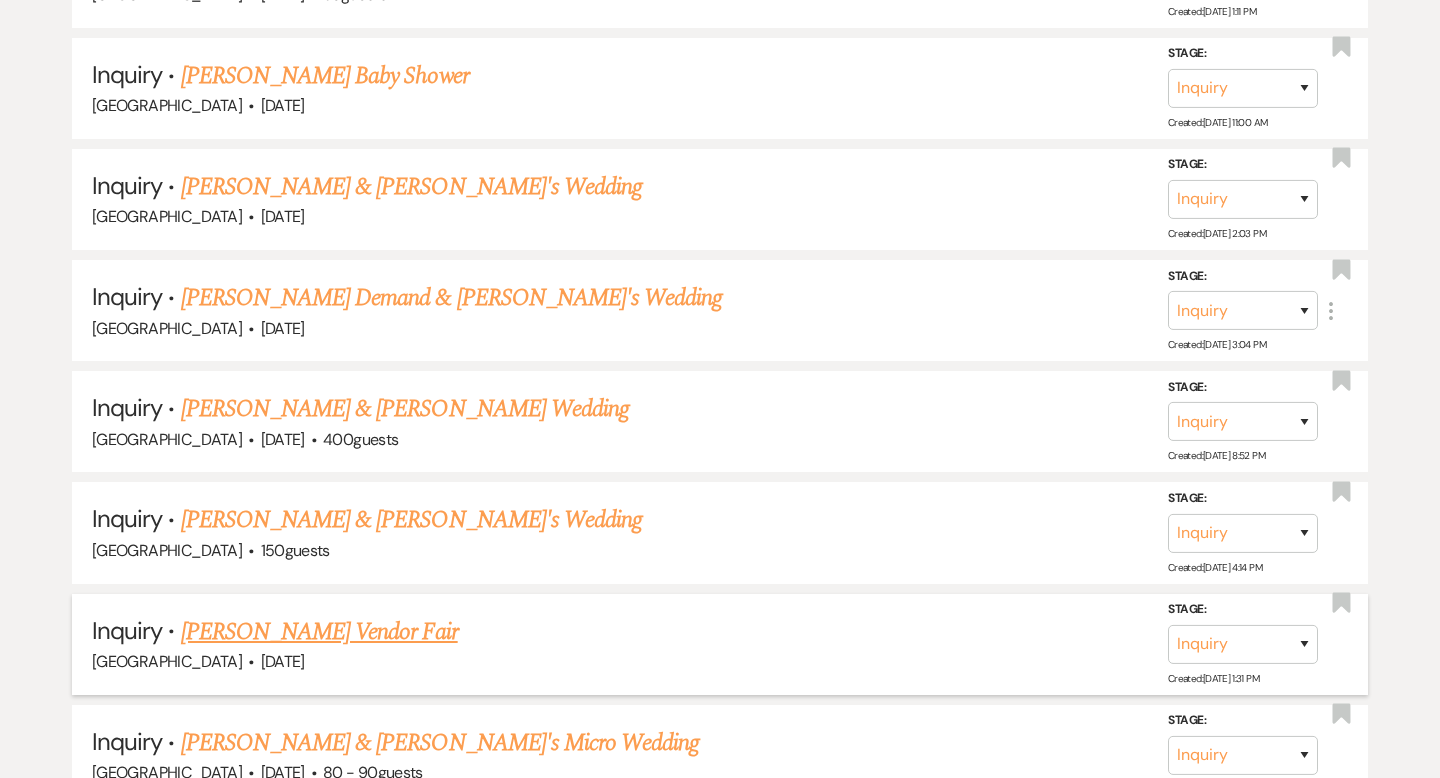 scroll, scrollTop: 1196, scrollLeft: 0, axis: vertical 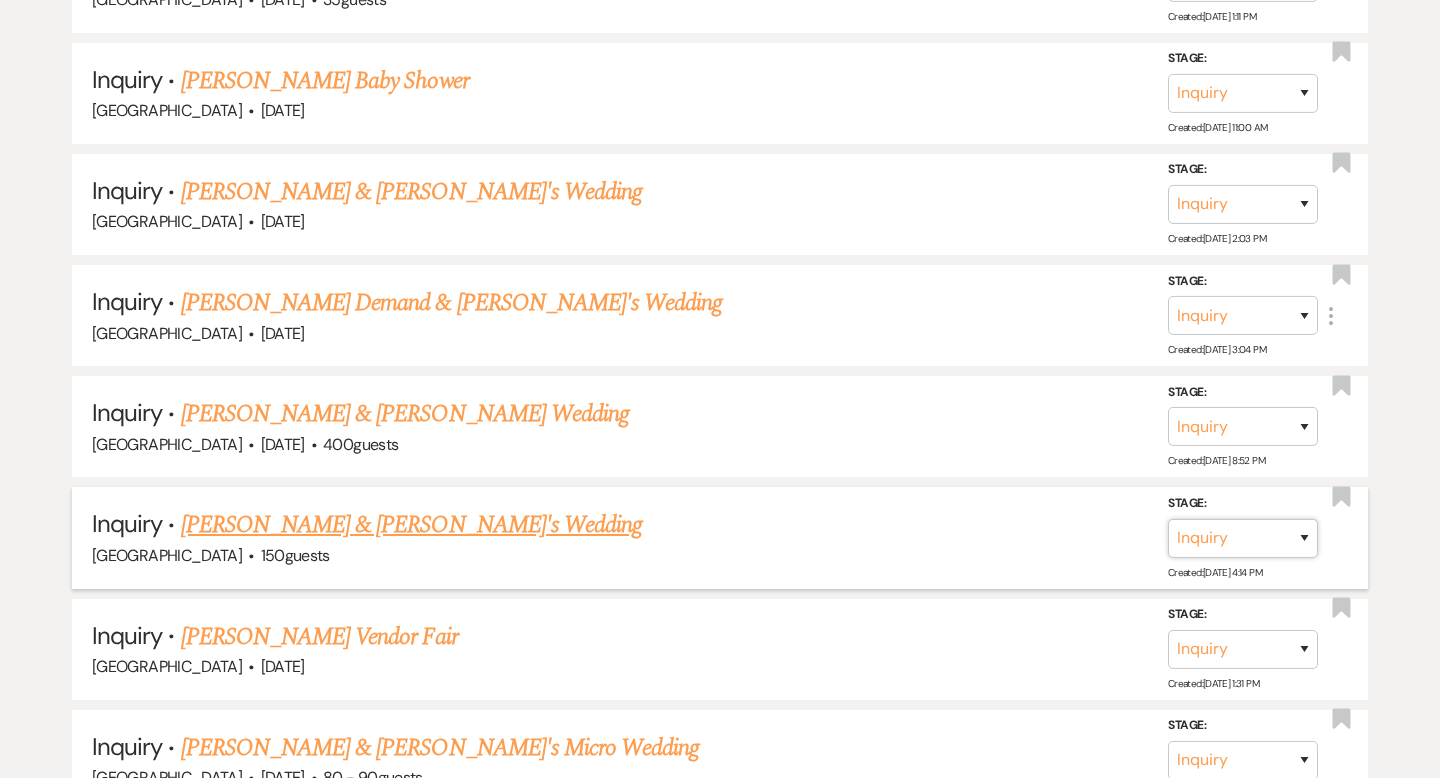 click on "Inquiry Follow Up Tour Requested Tour Confirmed Toured Proposal Sent Booked Lost" at bounding box center [1243, 537] 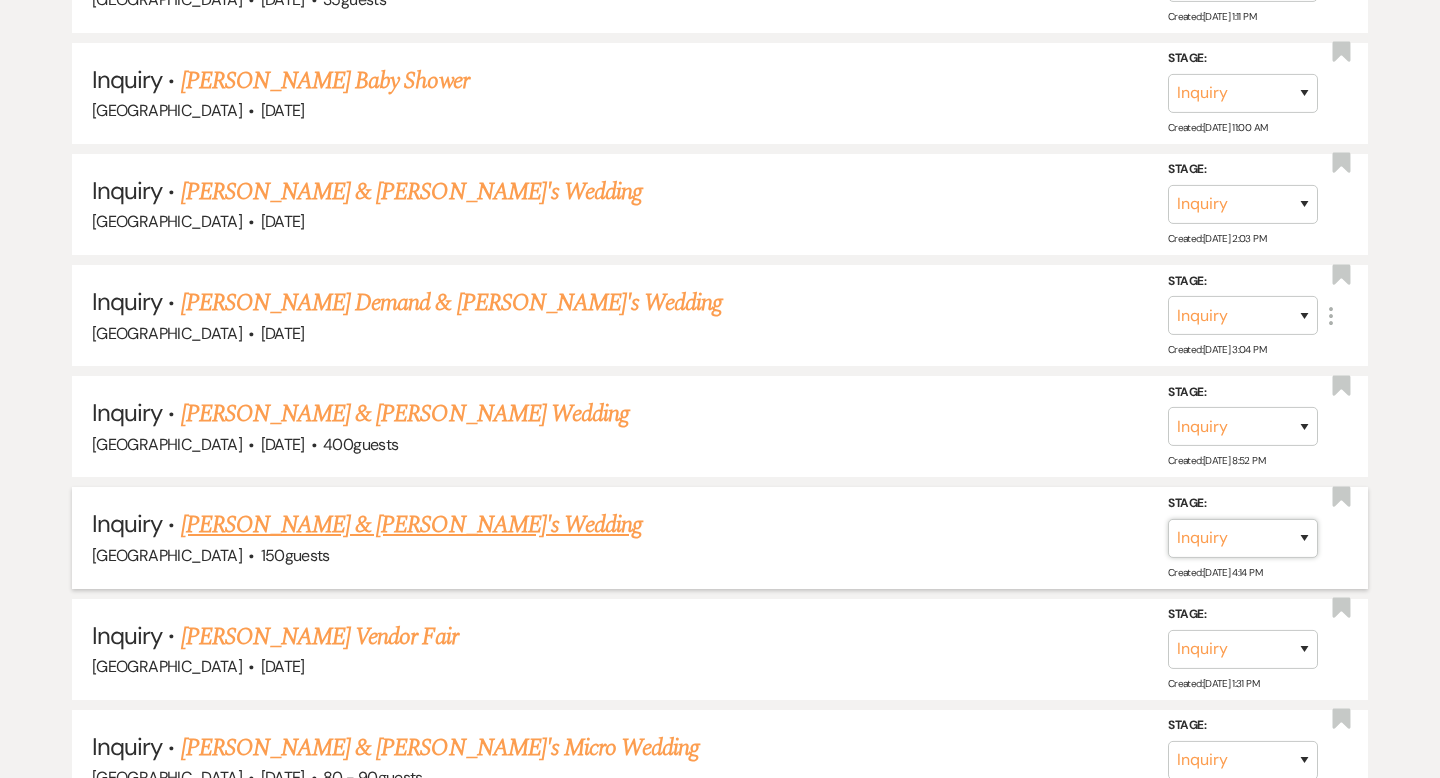 select on "8" 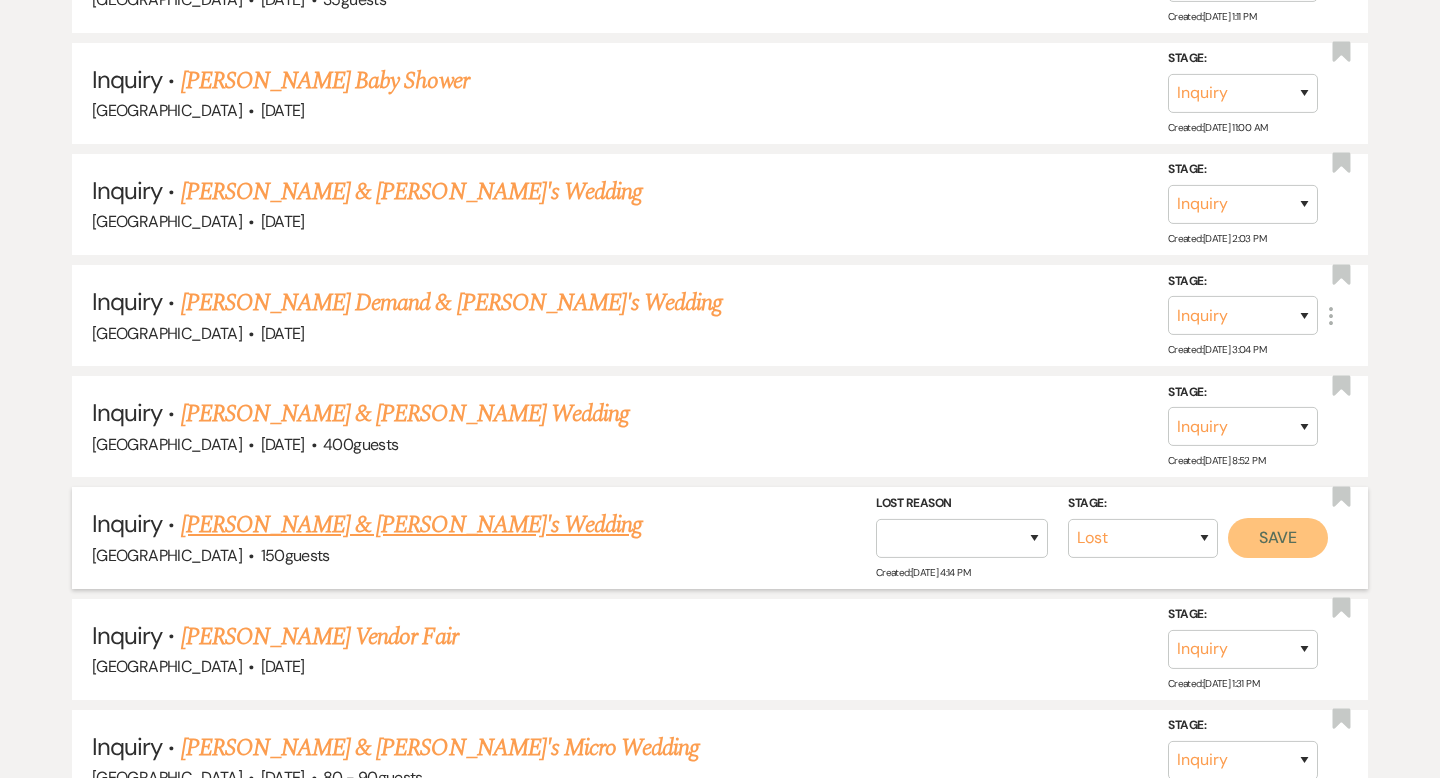 click on "Save" at bounding box center [1278, 537] 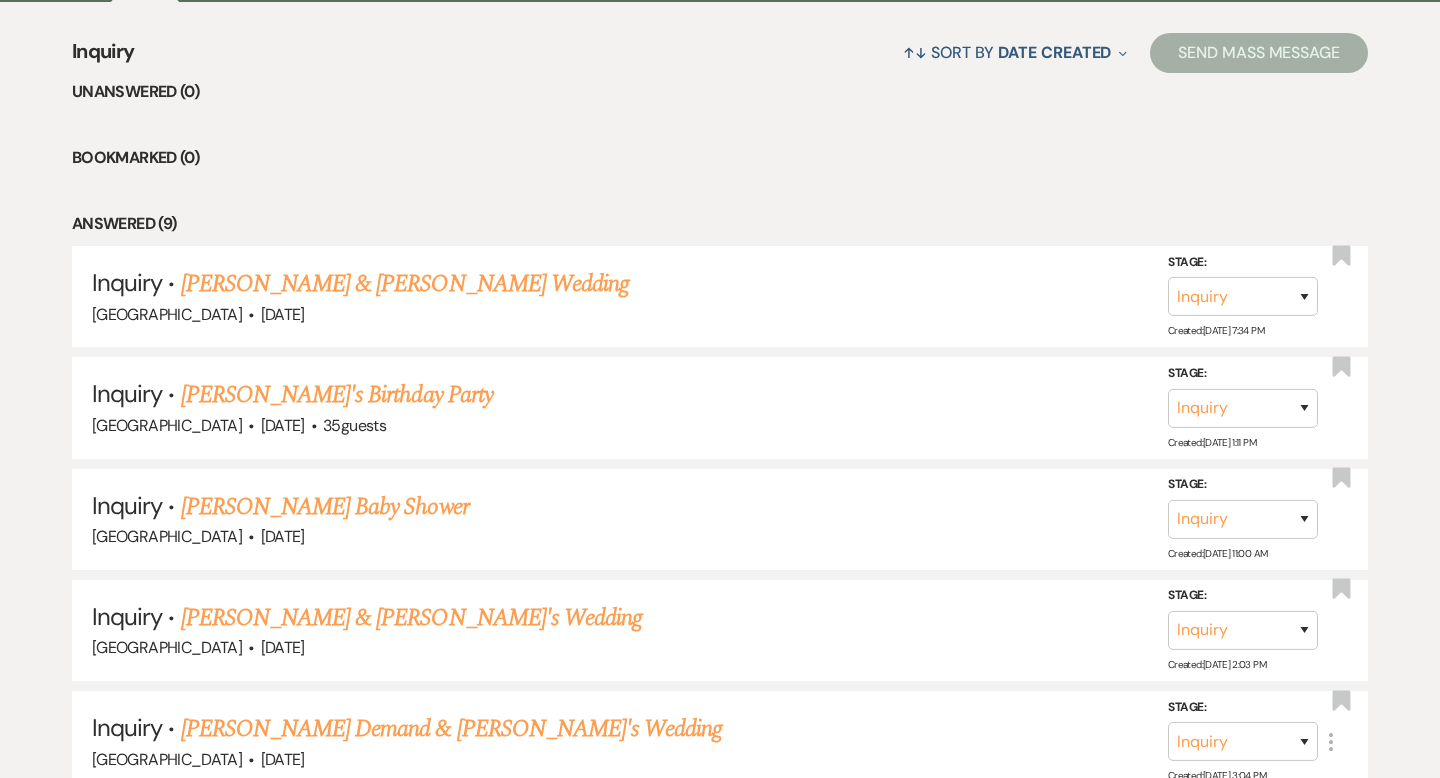 scroll, scrollTop: 0, scrollLeft: 0, axis: both 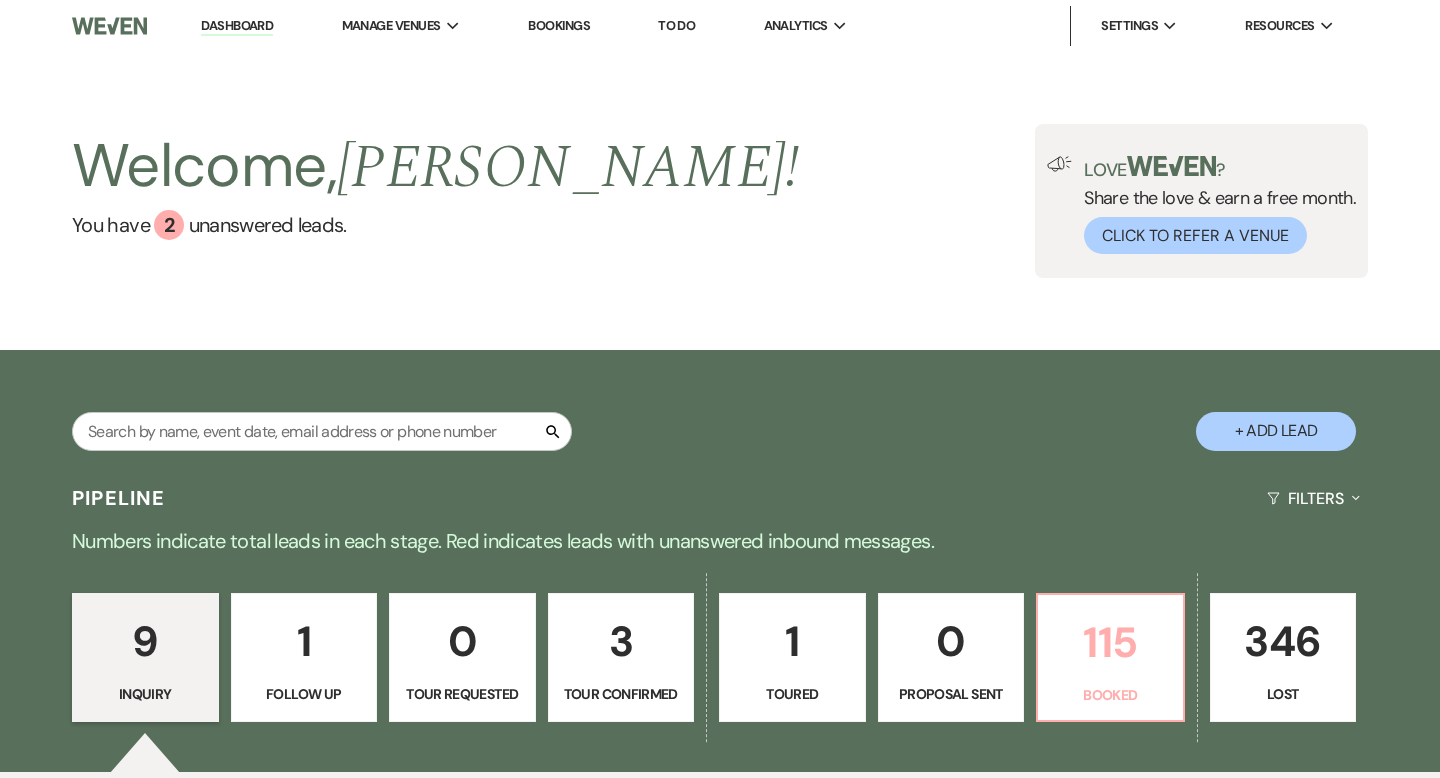 click on "115" at bounding box center (1110, 642) 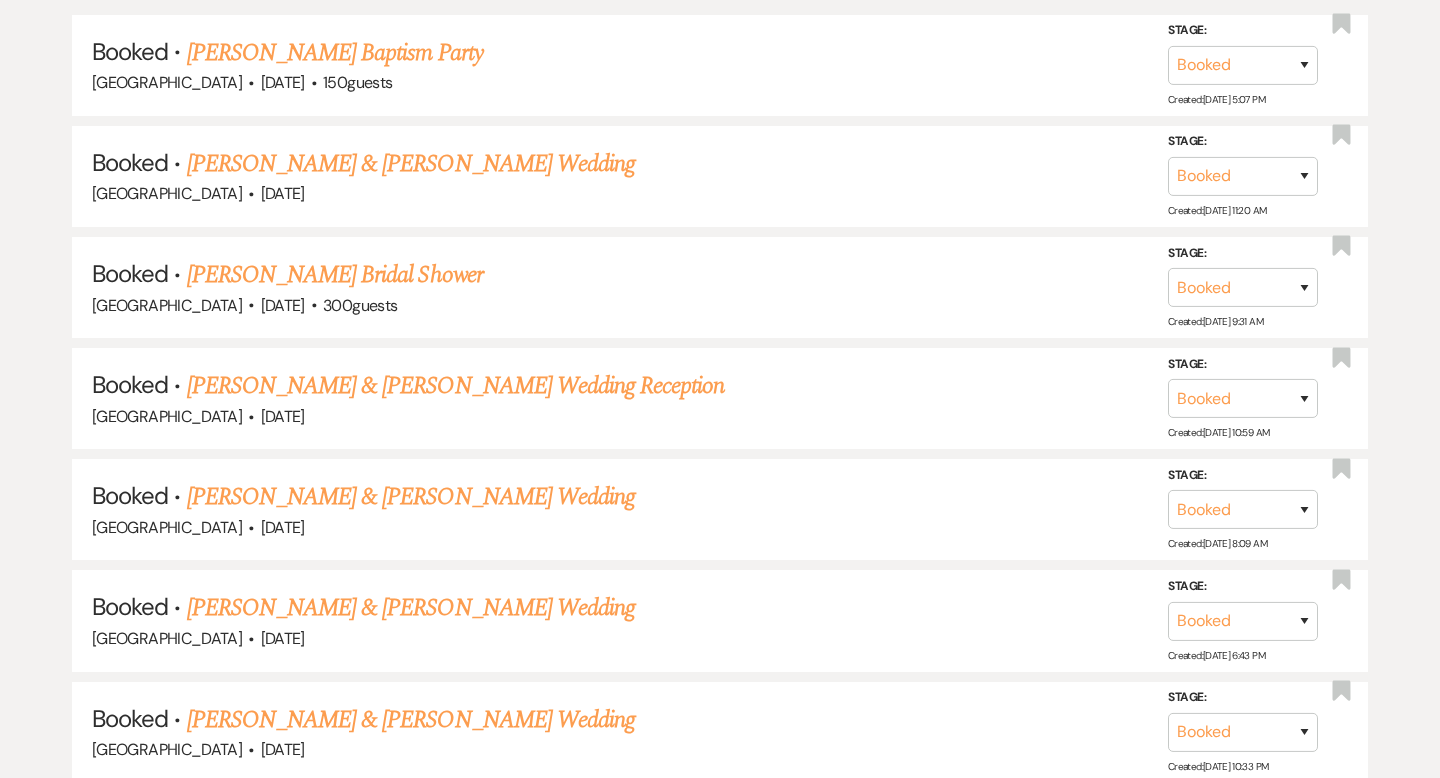 scroll, scrollTop: 1793, scrollLeft: 0, axis: vertical 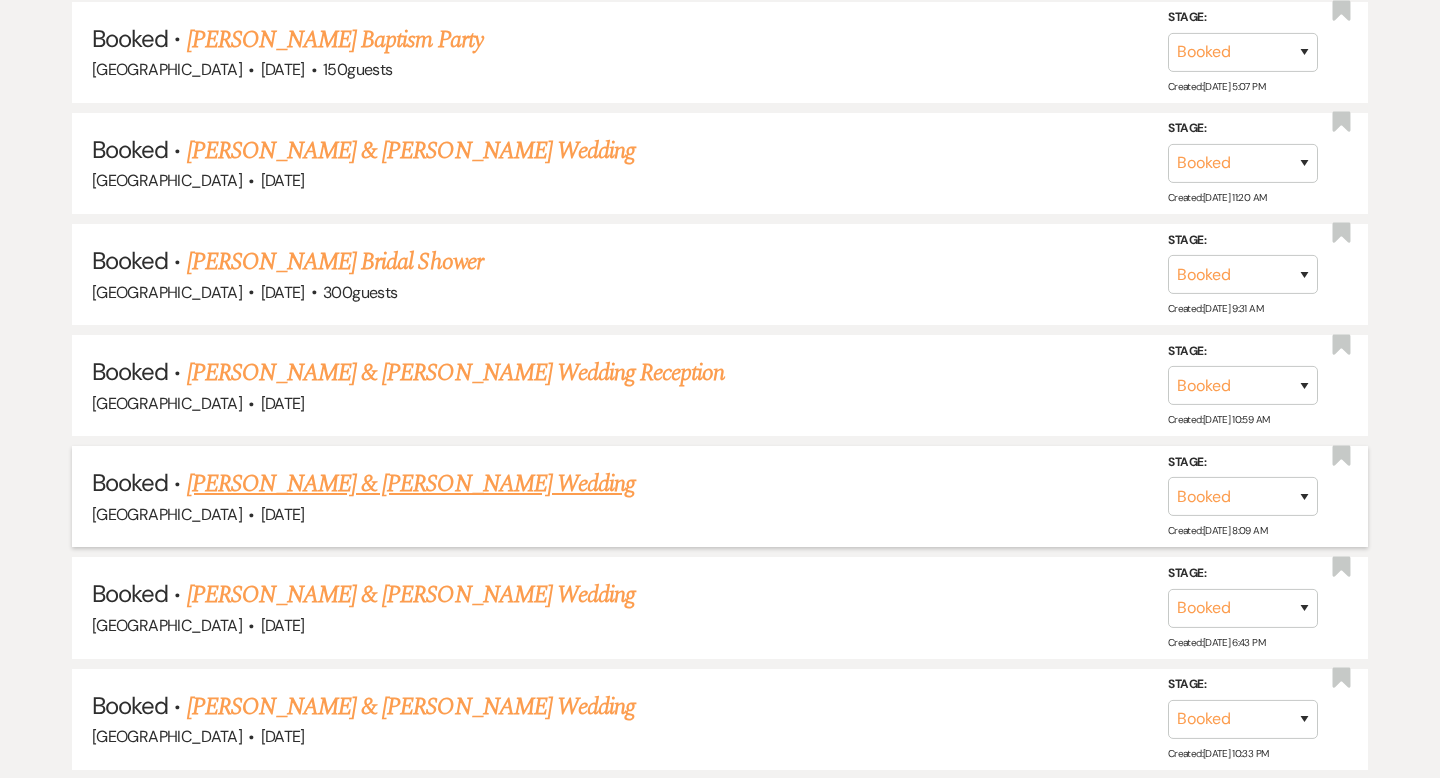 click on "[PERSON_NAME] & [PERSON_NAME] Wedding" at bounding box center (411, 484) 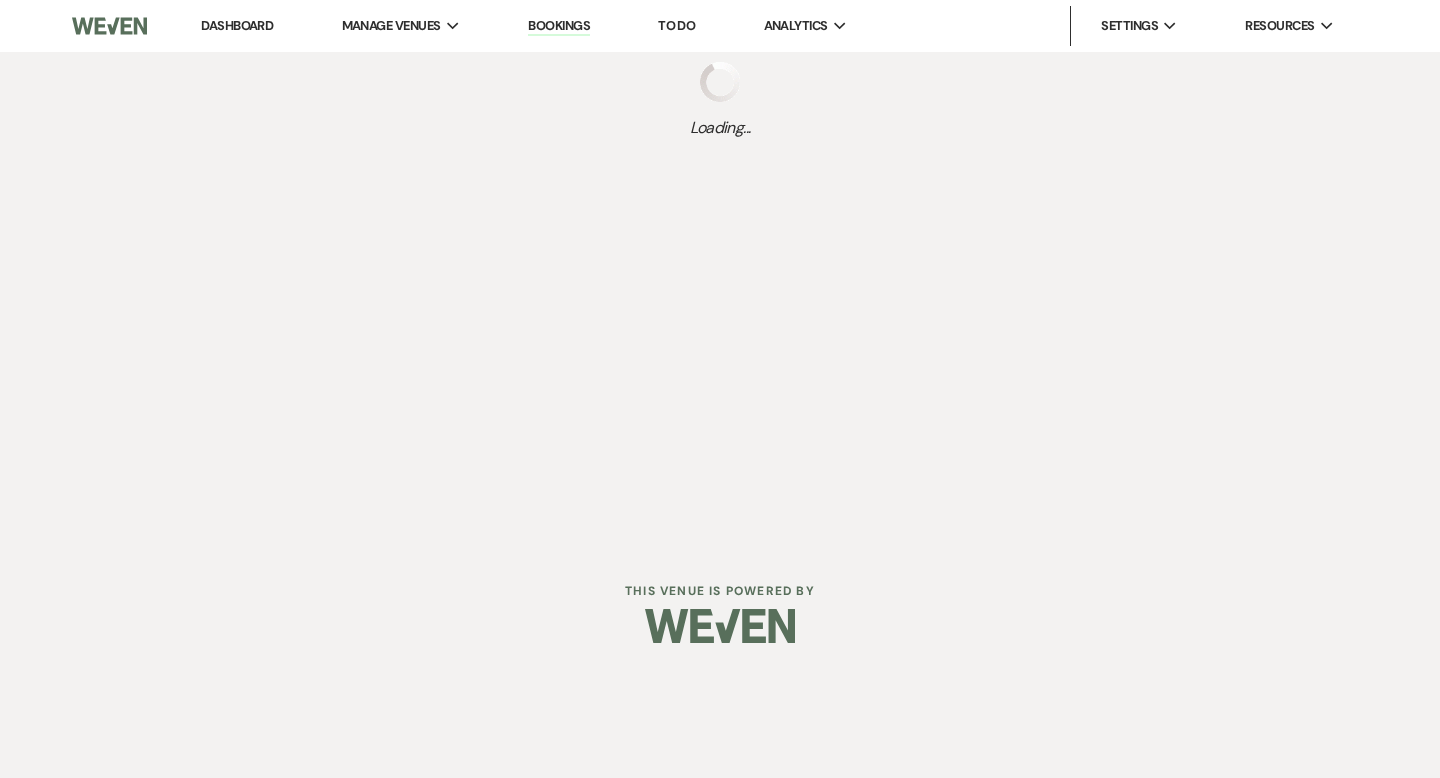 scroll, scrollTop: 0, scrollLeft: 0, axis: both 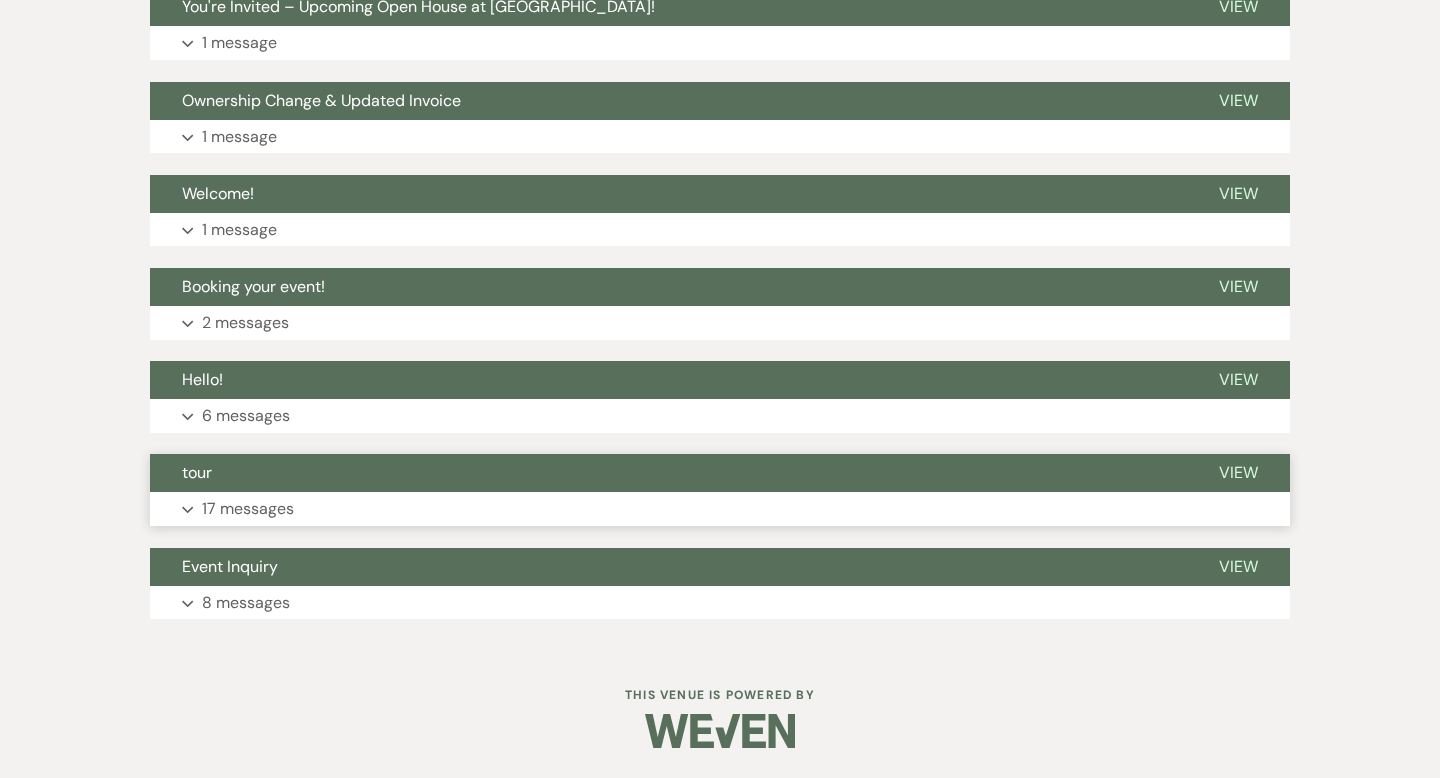click on "Expand 17 messages" at bounding box center [720, 509] 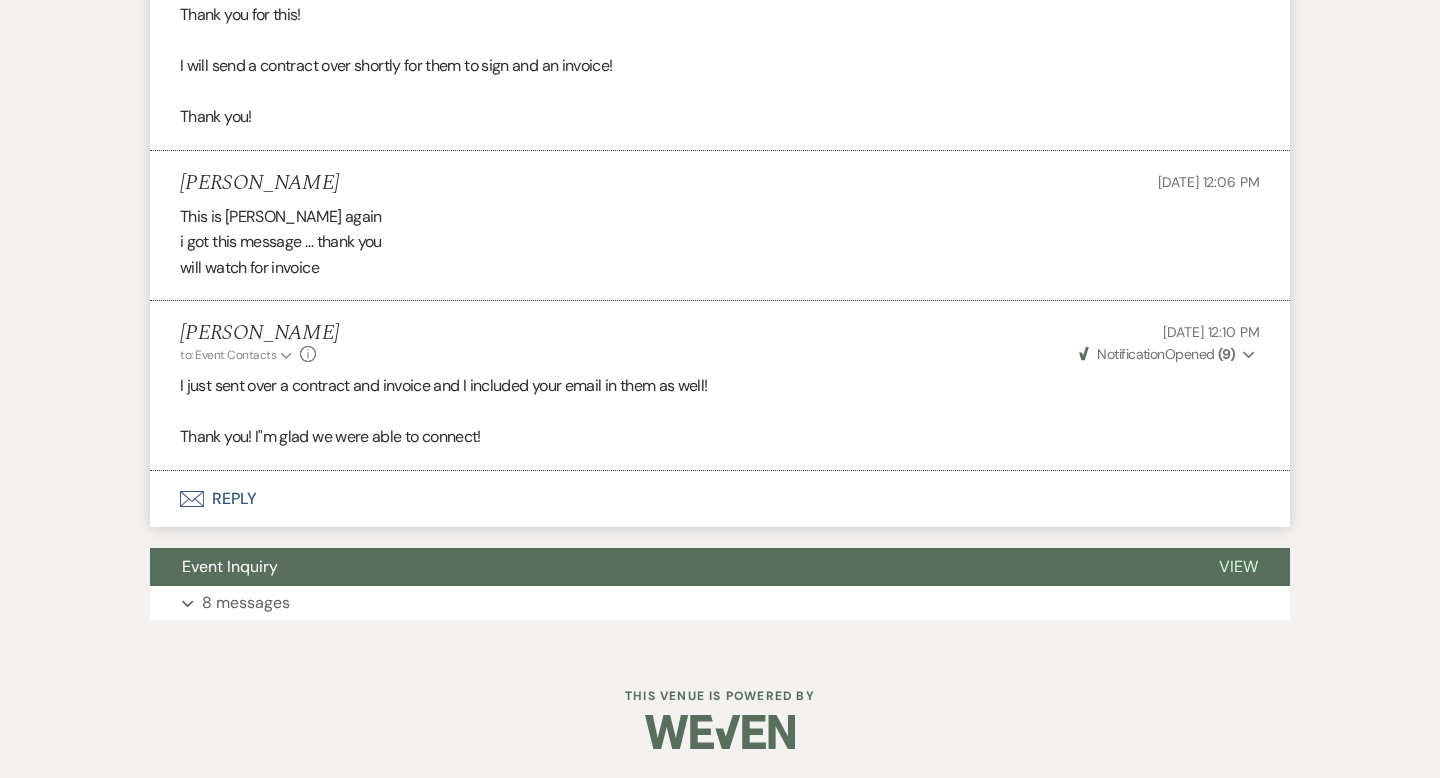 scroll, scrollTop: 3268, scrollLeft: 0, axis: vertical 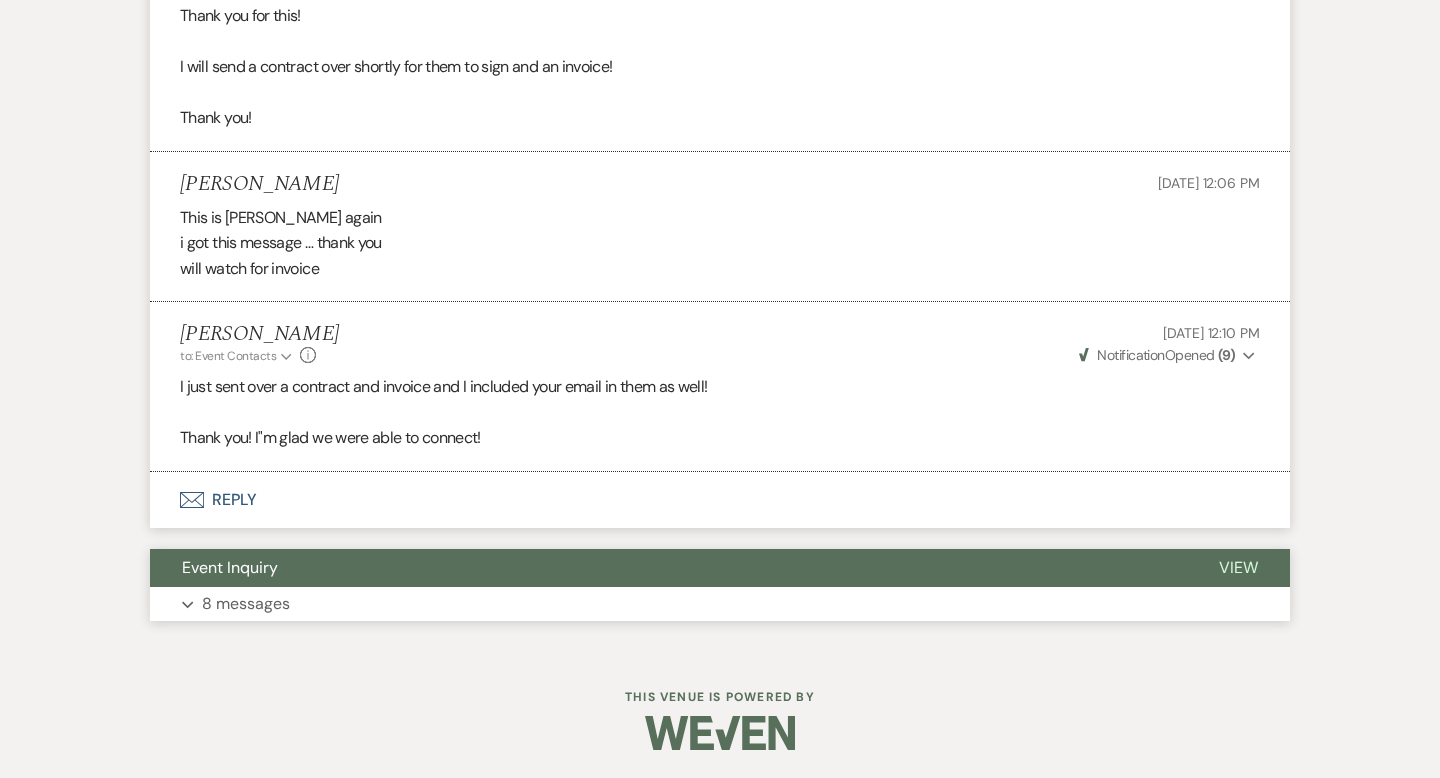 click on "Expand 8 messages" at bounding box center (720, 604) 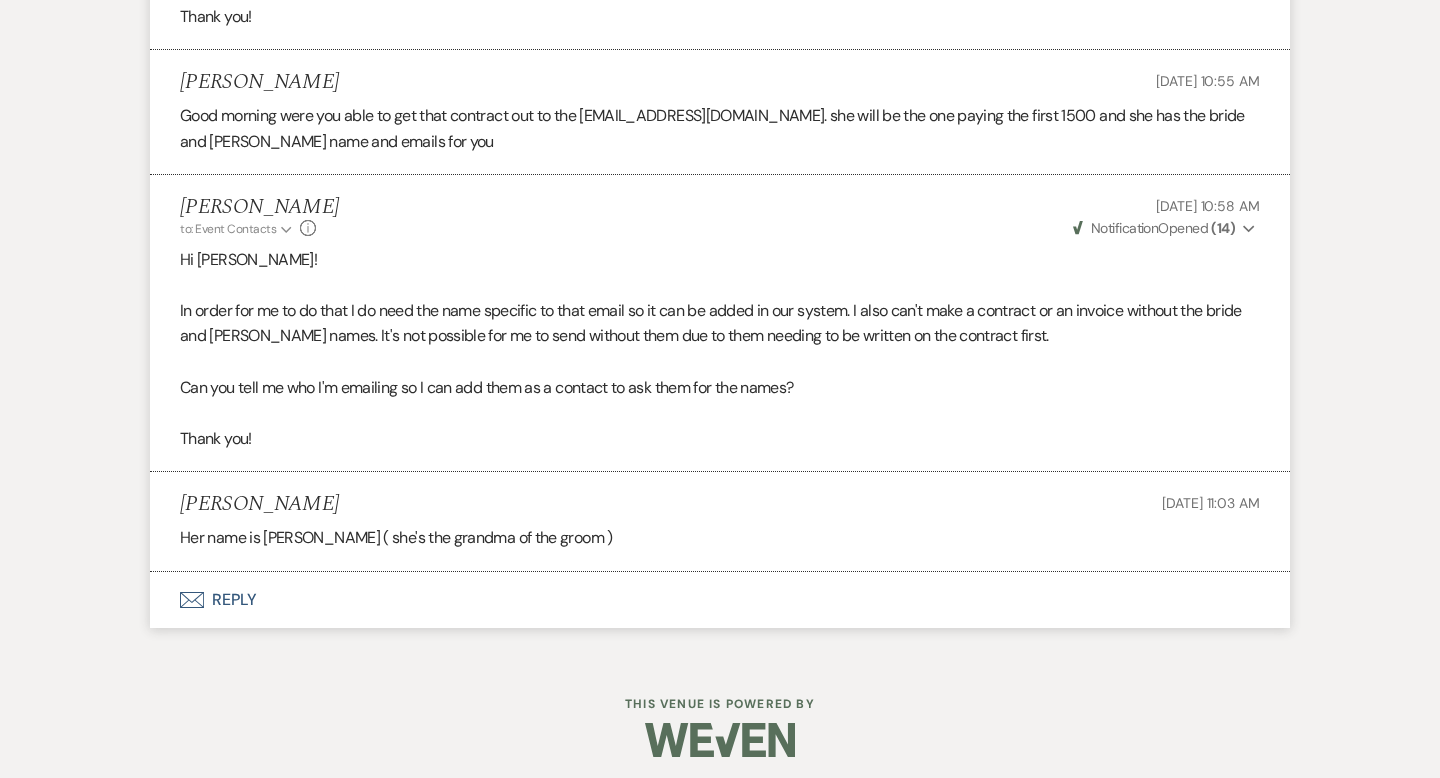 scroll, scrollTop: 4951, scrollLeft: 0, axis: vertical 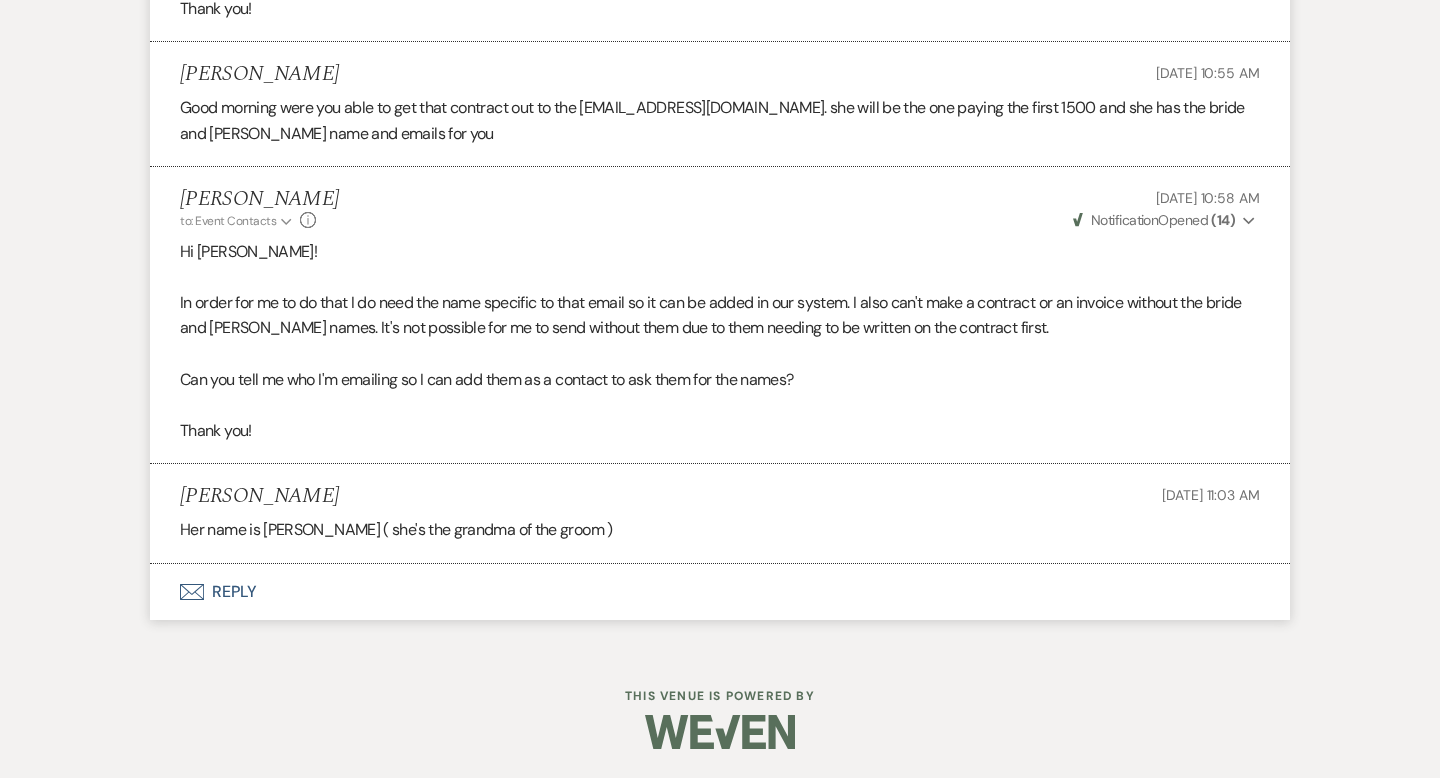 drag, startPoint x: 424, startPoint y: 296, endPoint x: 624, endPoint y: 351, distance: 207.42468 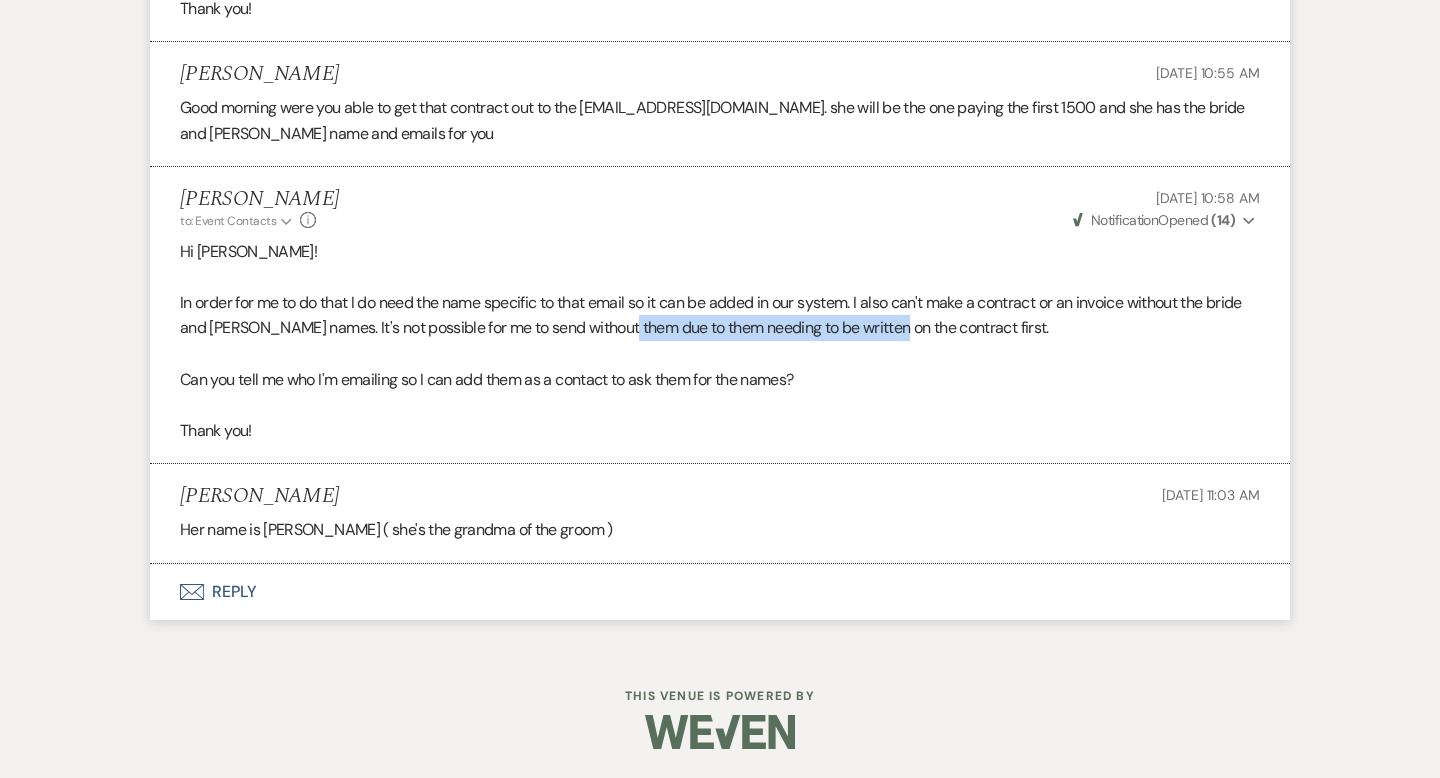 drag, startPoint x: 635, startPoint y: 322, endPoint x: 903, endPoint y: 328, distance: 268.06717 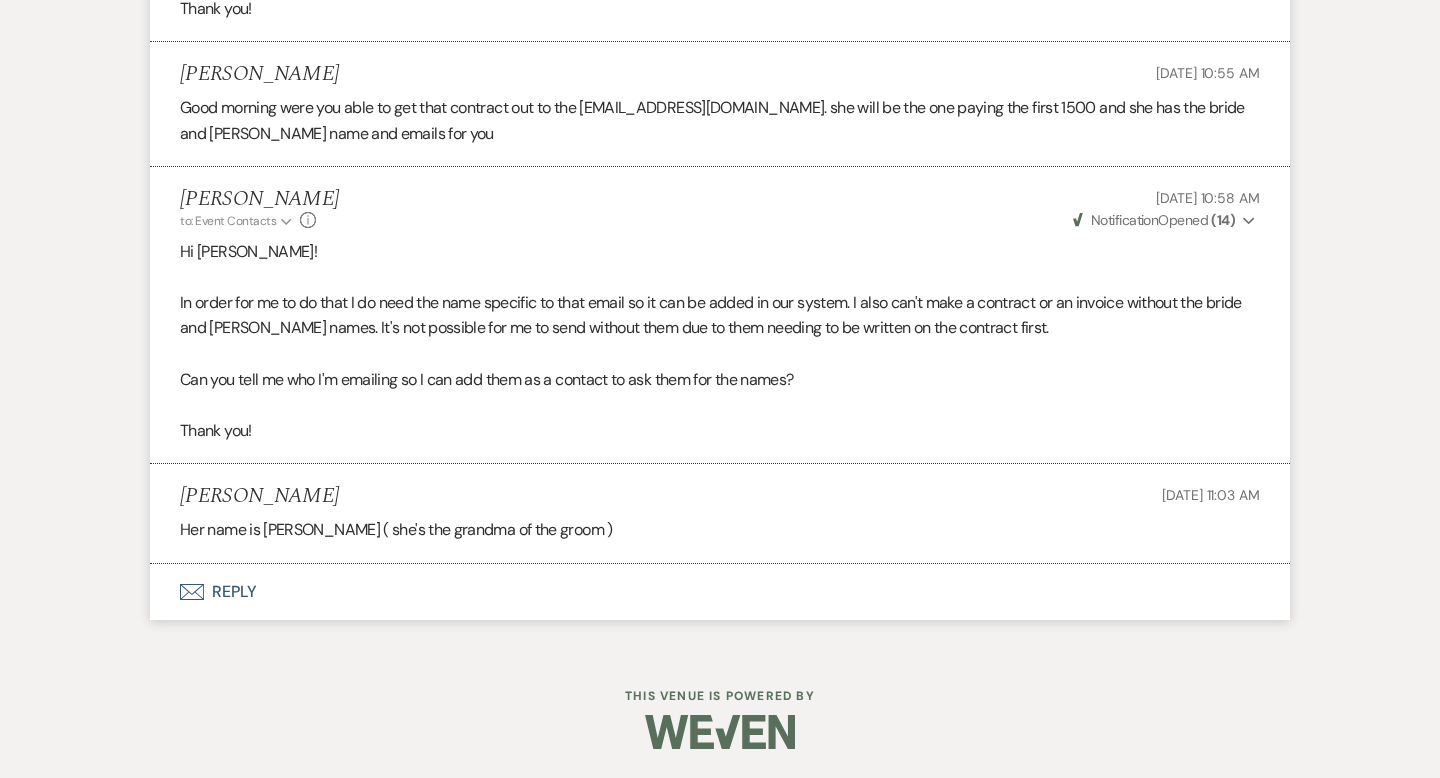 click at bounding box center (720, 354) 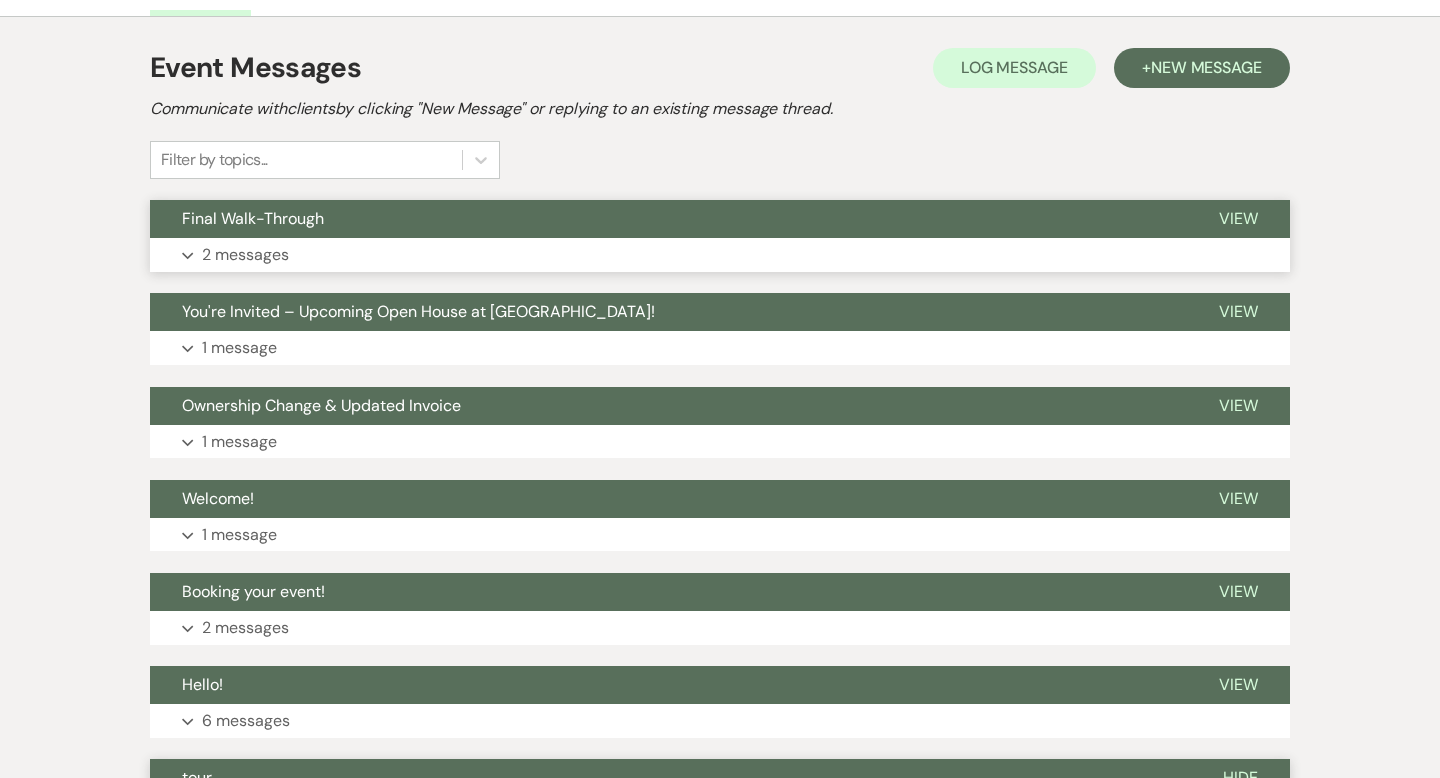 scroll, scrollTop: 380, scrollLeft: 0, axis: vertical 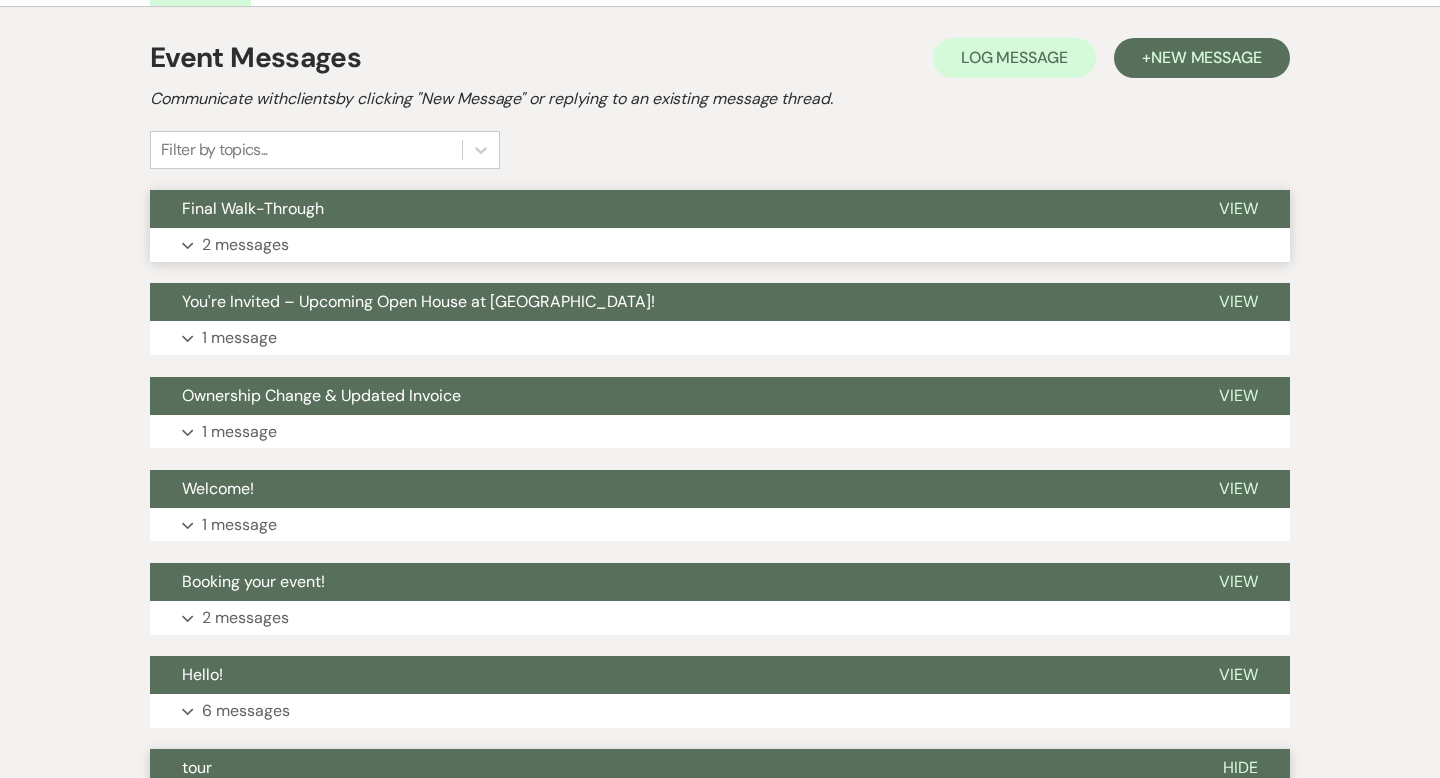 click on "Expand 2 messages" at bounding box center [720, 245] 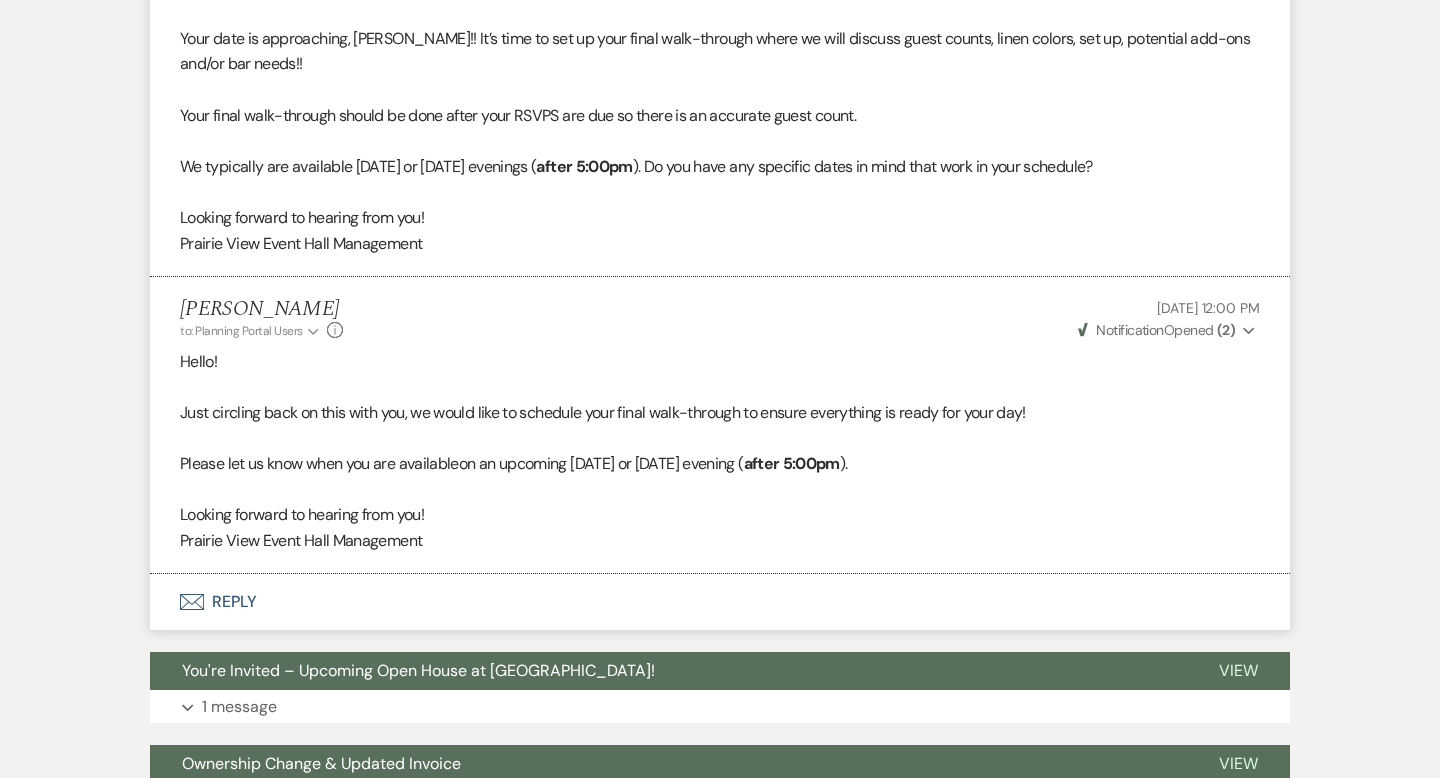 scroll, scrollTop: 709, scrollLeft: 0, axis: vertical 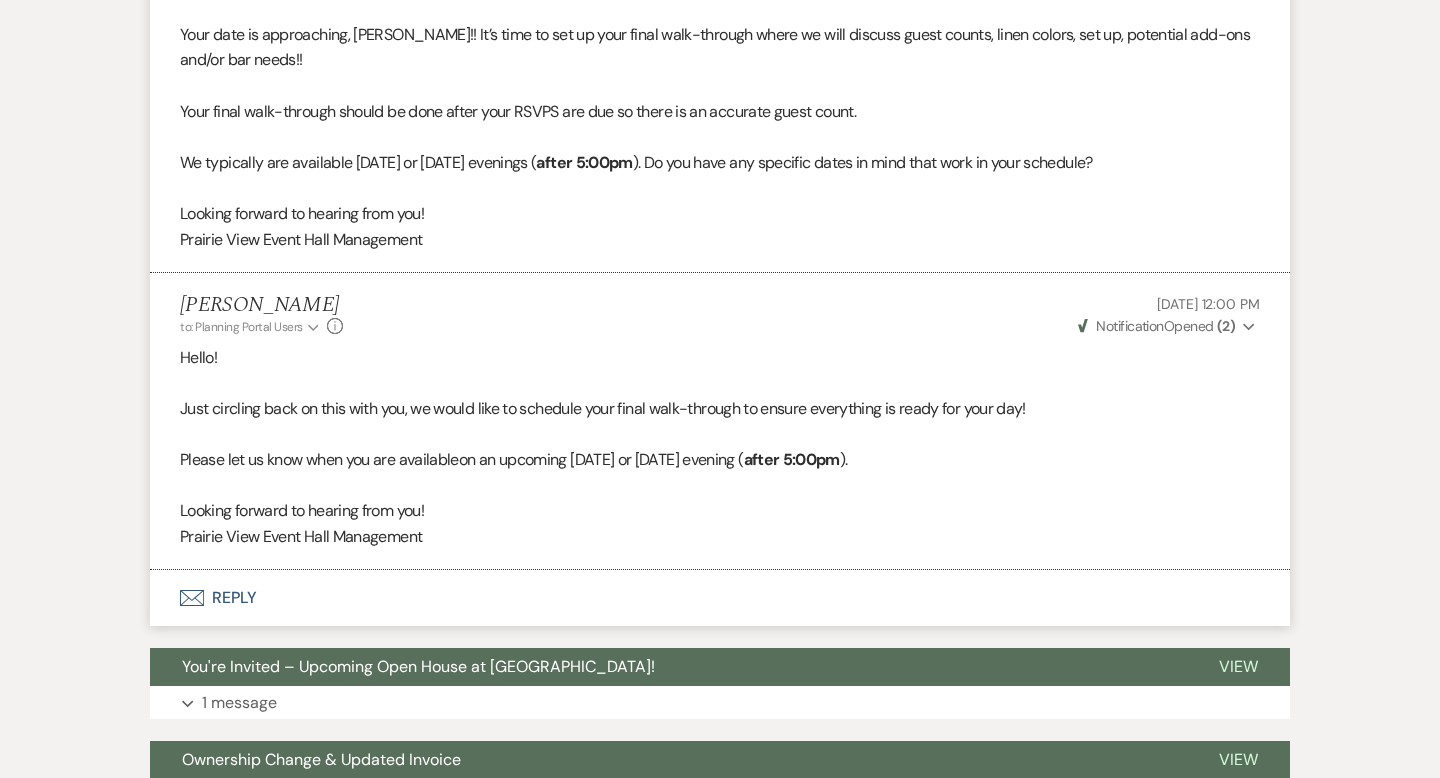 click on "[PERSON_NAME] to: Planning Portal Users Expand Info [DATE] 12:00 PM Weven Check Notification  Opened   ( 2 ) Expand Hello! Just circling back on this with you, we would like to schedule your final walk-through to ensure everything is ready for your day! Please let us know when you are available  on an upcoming [DATE] or [DATE] evening ( after 5:00pm ). Looking forward to hearing from you! [GEOGRAPHIC_DATA] Event Hall Management" at bounding box center (720, 421) 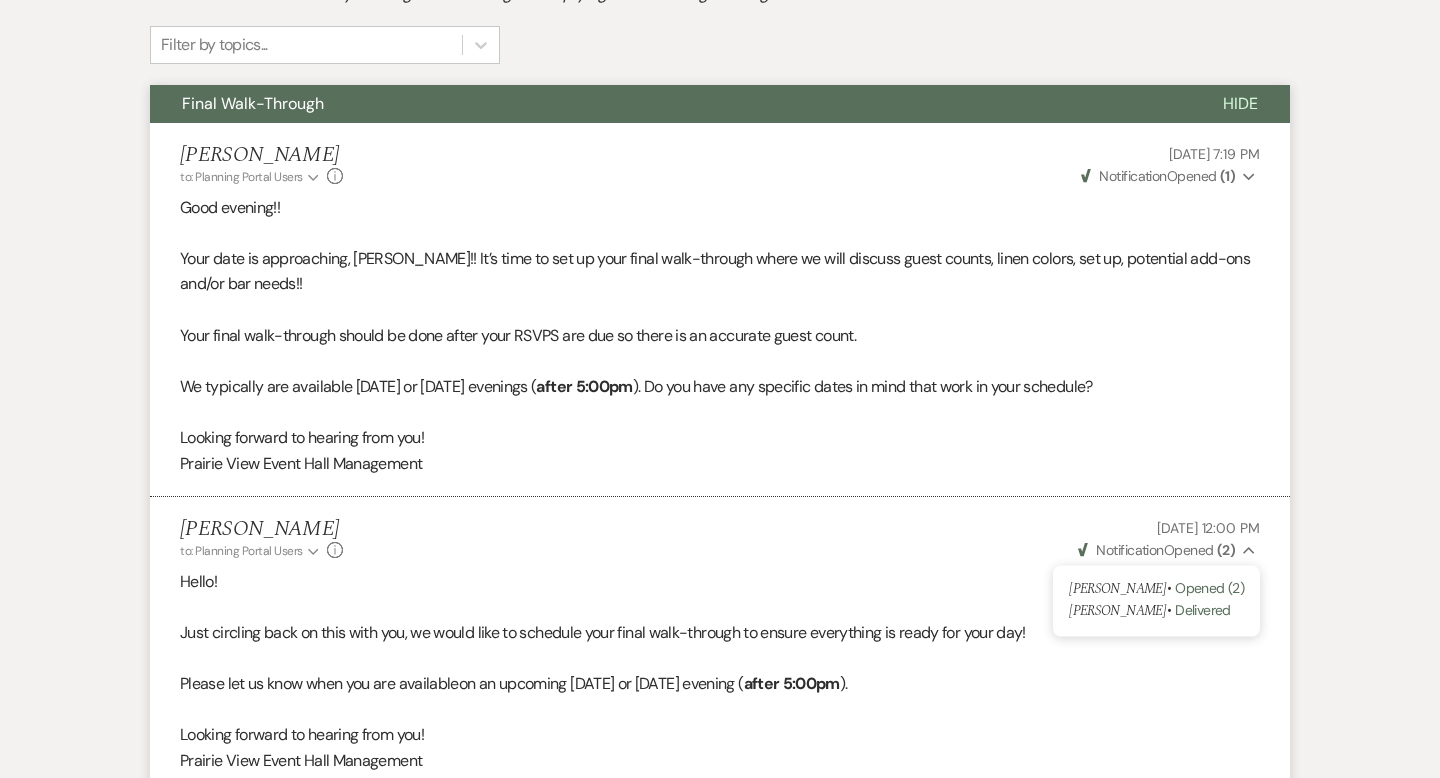 scroll, scrollTop: 438, scrollLeft: 0, axis: vertical 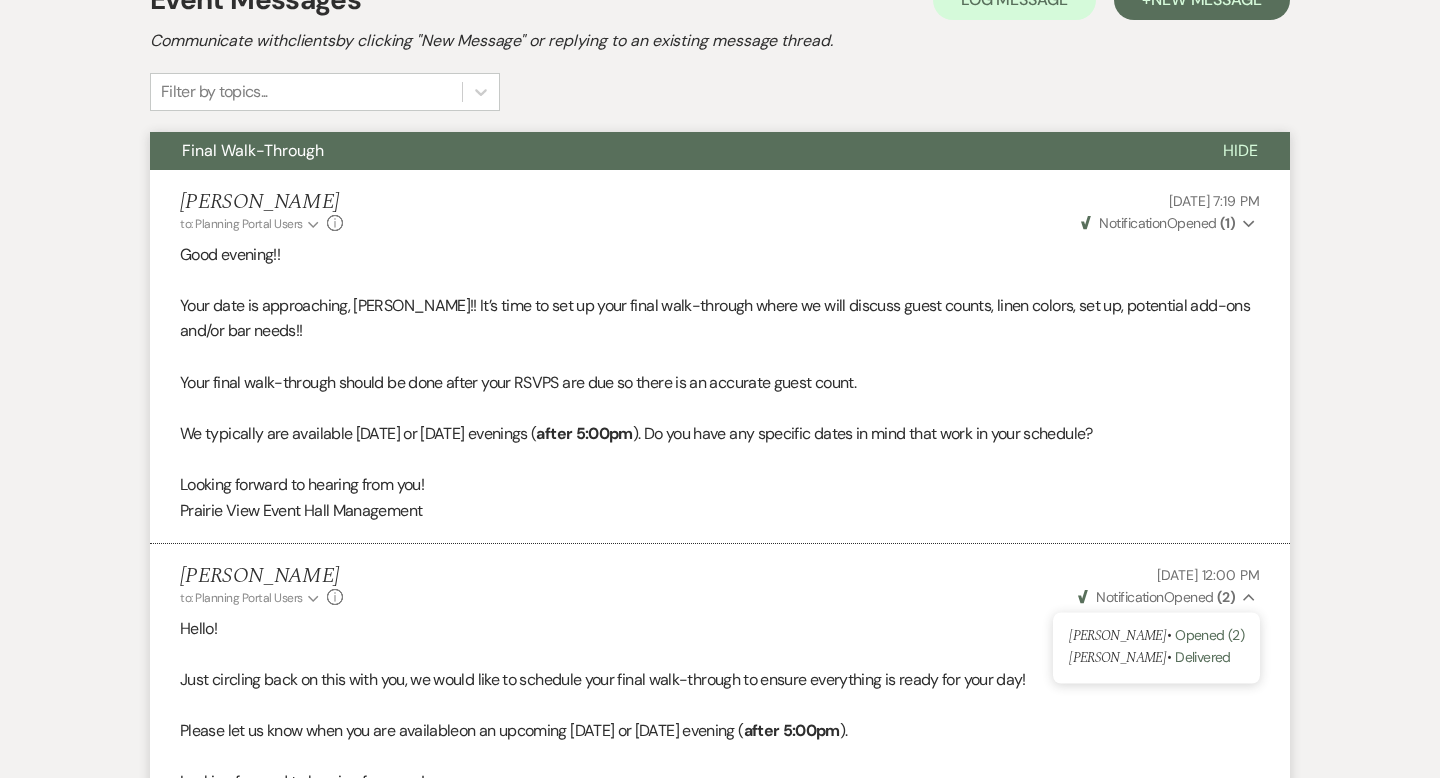 click on "Weven Check Notification  Opened   ( 1 )" at bounding box center [1158, 223] 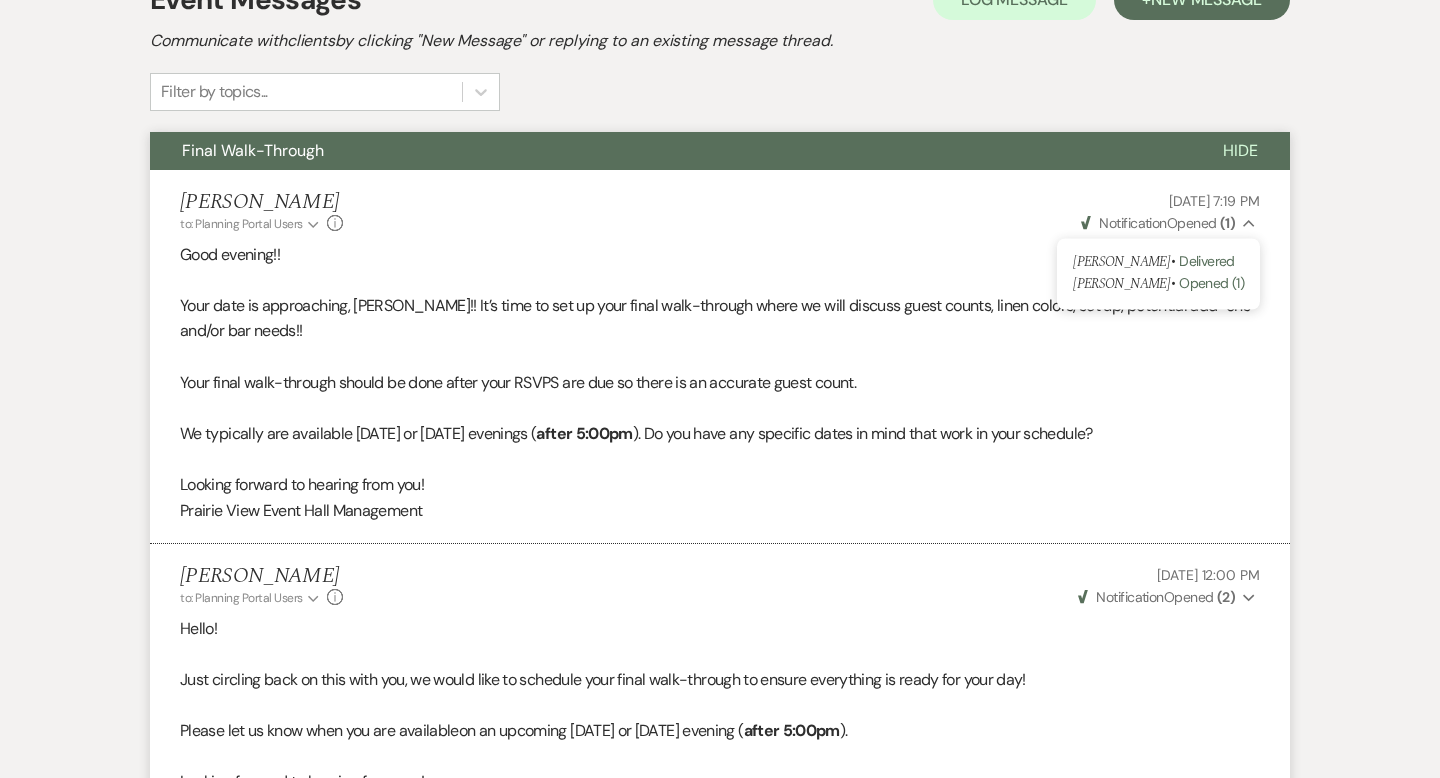 click on "Weven Check Notification  Opened   ( 1 )" at bounding box center [1158, 223] 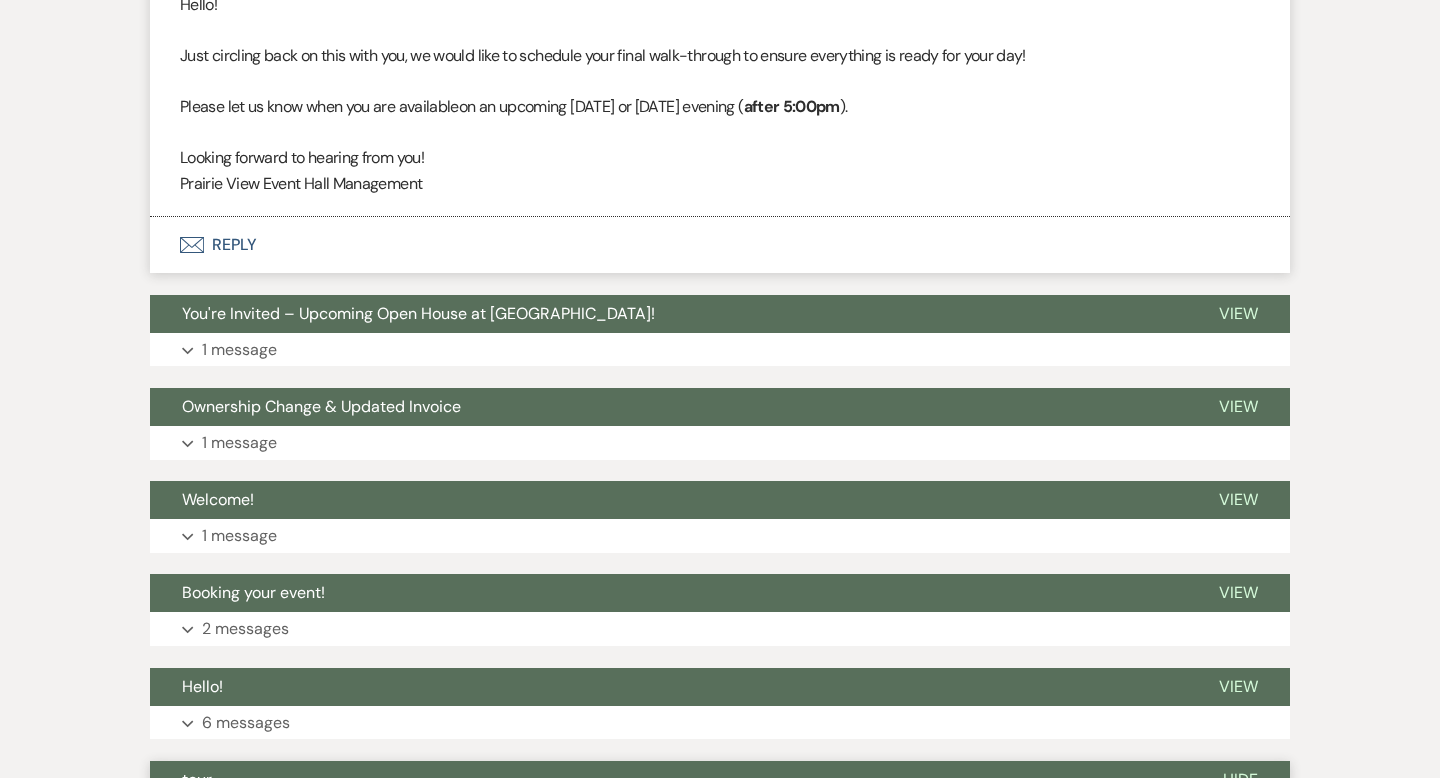 scroll, scrollTop: 1063, scrollLeft: 0, axis: vertical 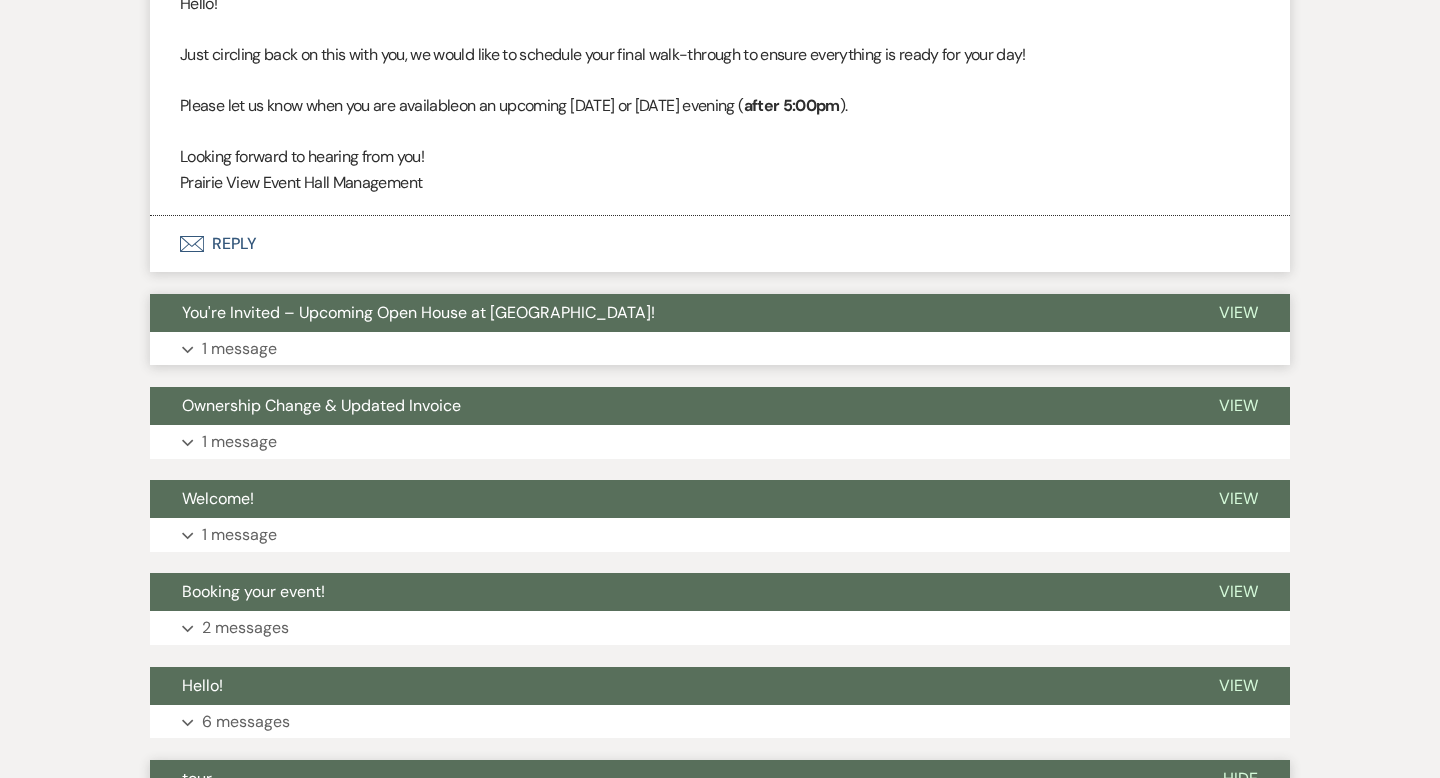 click on "Expand 1 message" at bounding box center [720, 349] 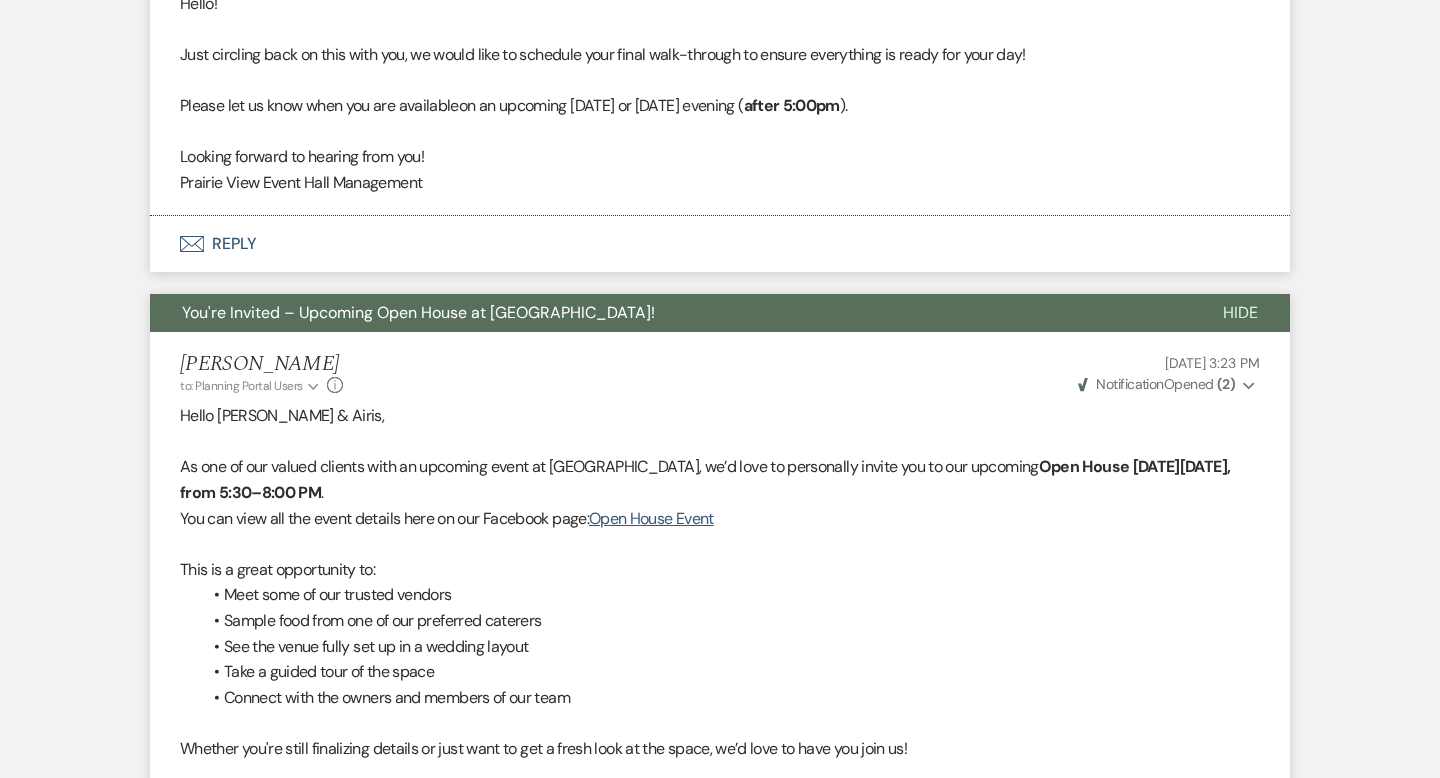 click on "Weven Check Notification  Opened   ( 2 ) Expand" at bounding box center [1167, 384] 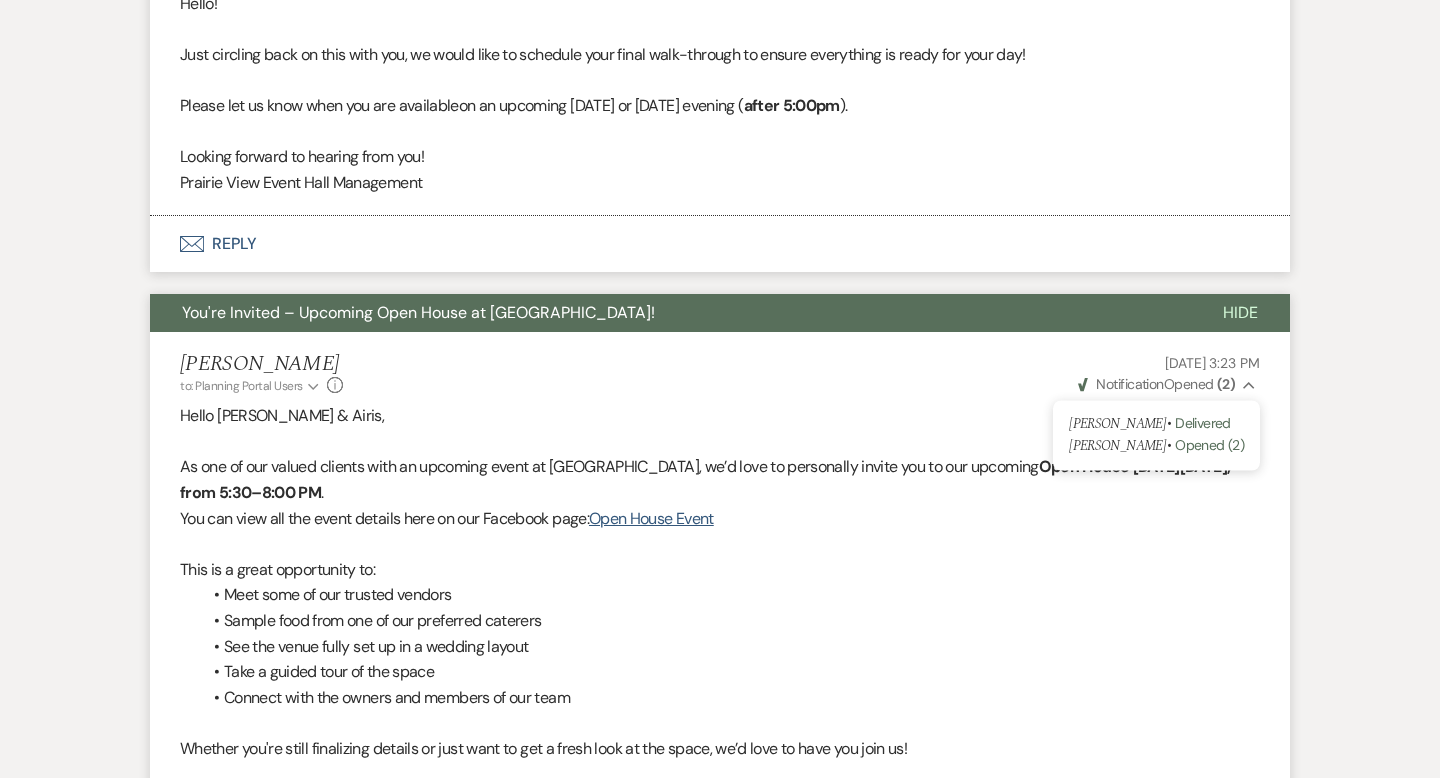click on "Weven Check Notification  Opened   ( 2 ) Collapse" at bounding box center (1167, 384) 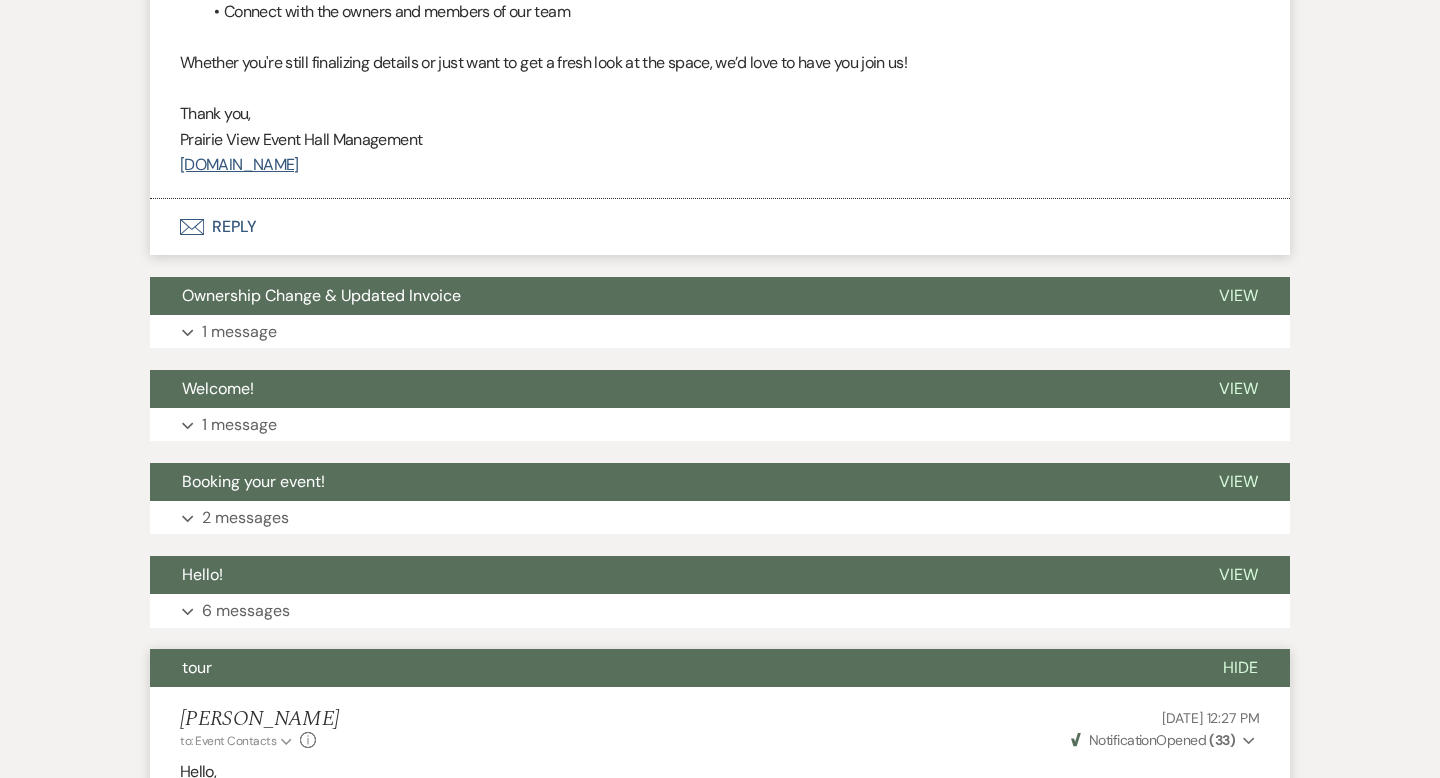 scroll, scrollTop: 1761, scrollLeft: 0, axis: vertical 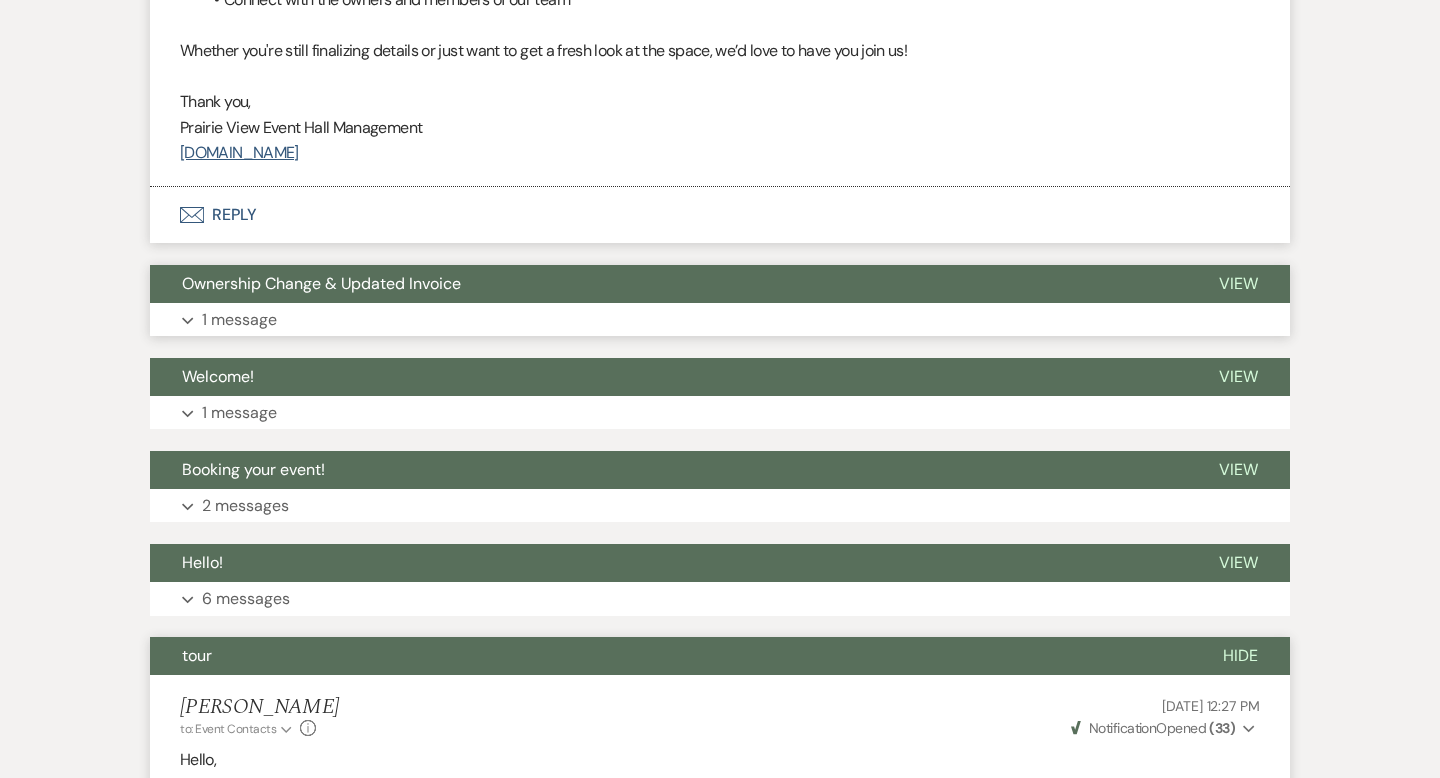 click on "Ownership Change & Updated Invoice" at bounding box center [668, 284] 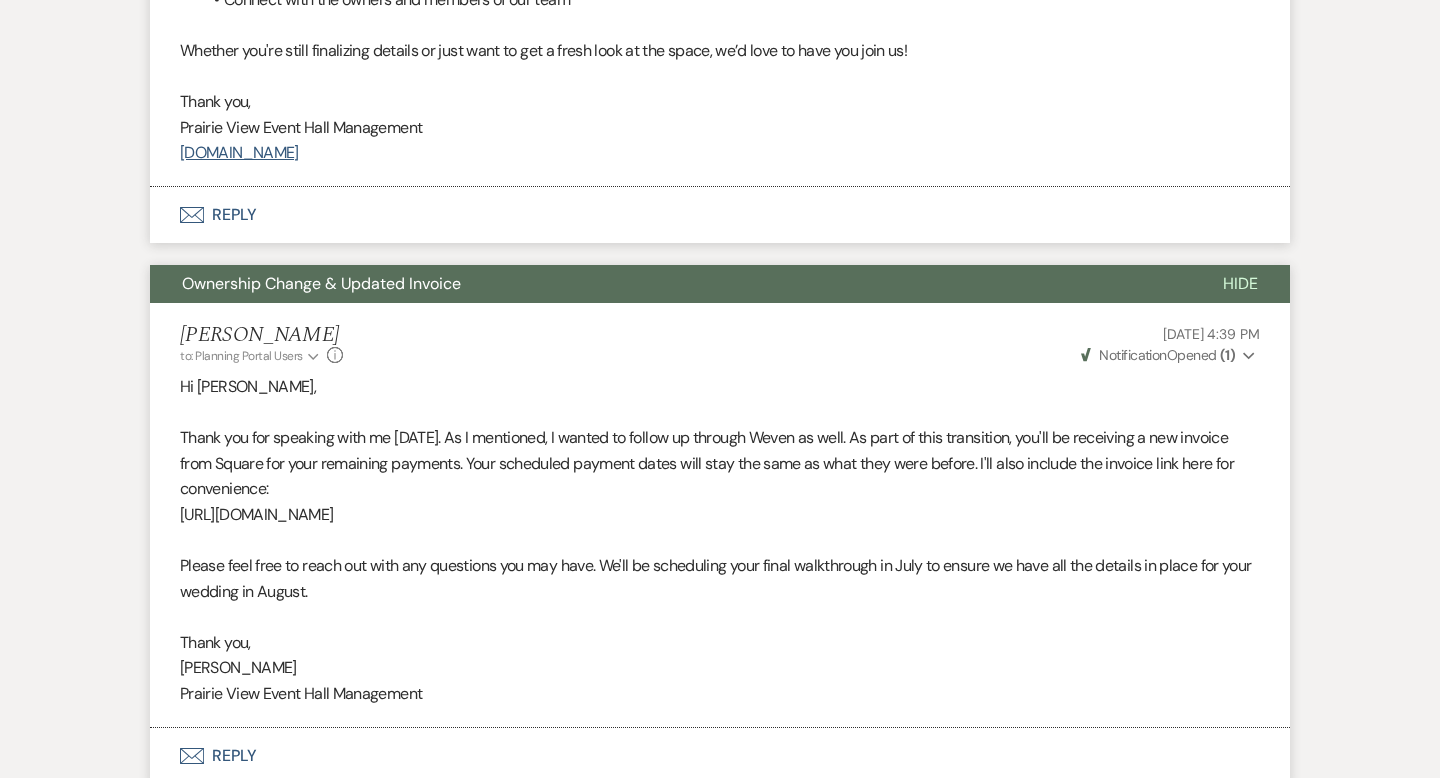 scroll, scrollTop: 1787, scrollLeft: 0, axis: vertical 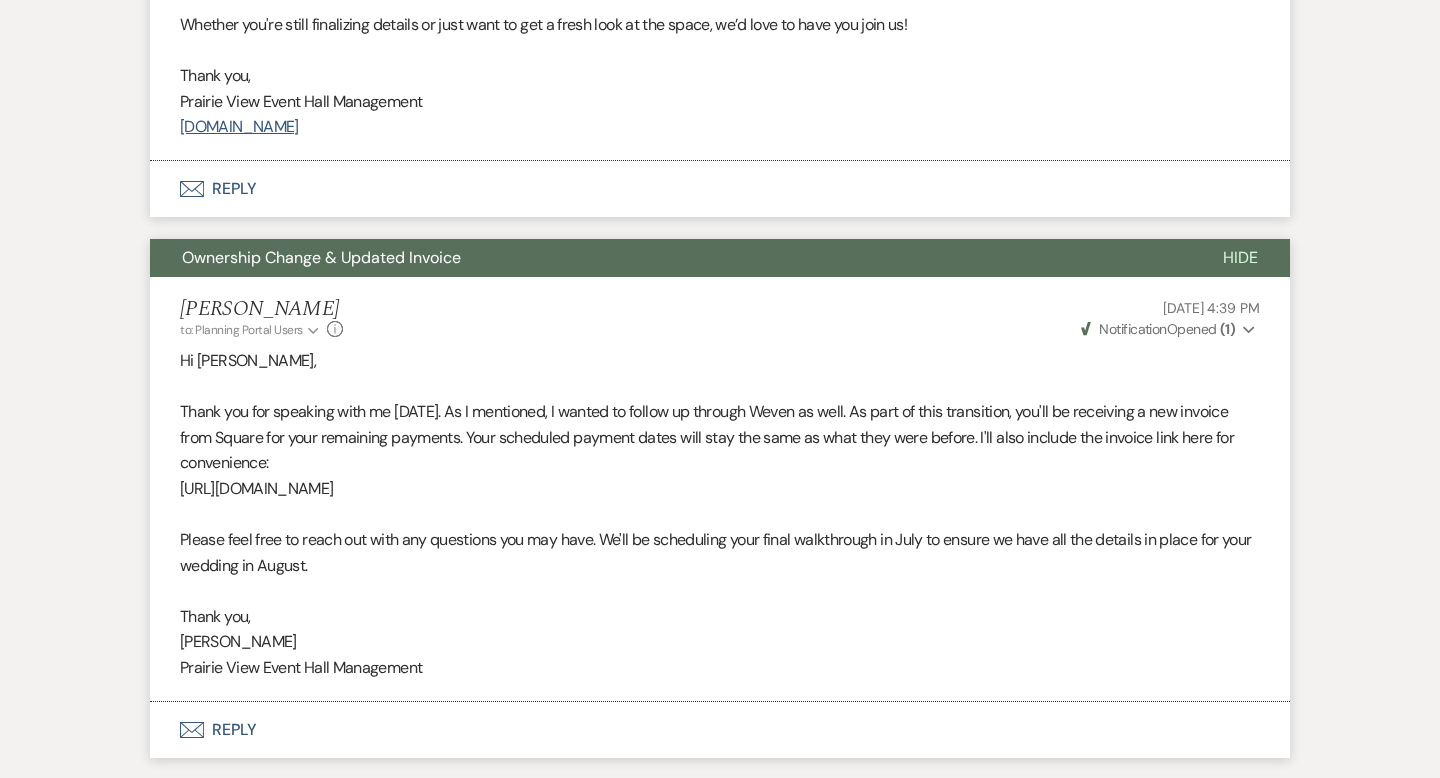 click on "Notification" at bounding box center (1132, 329) 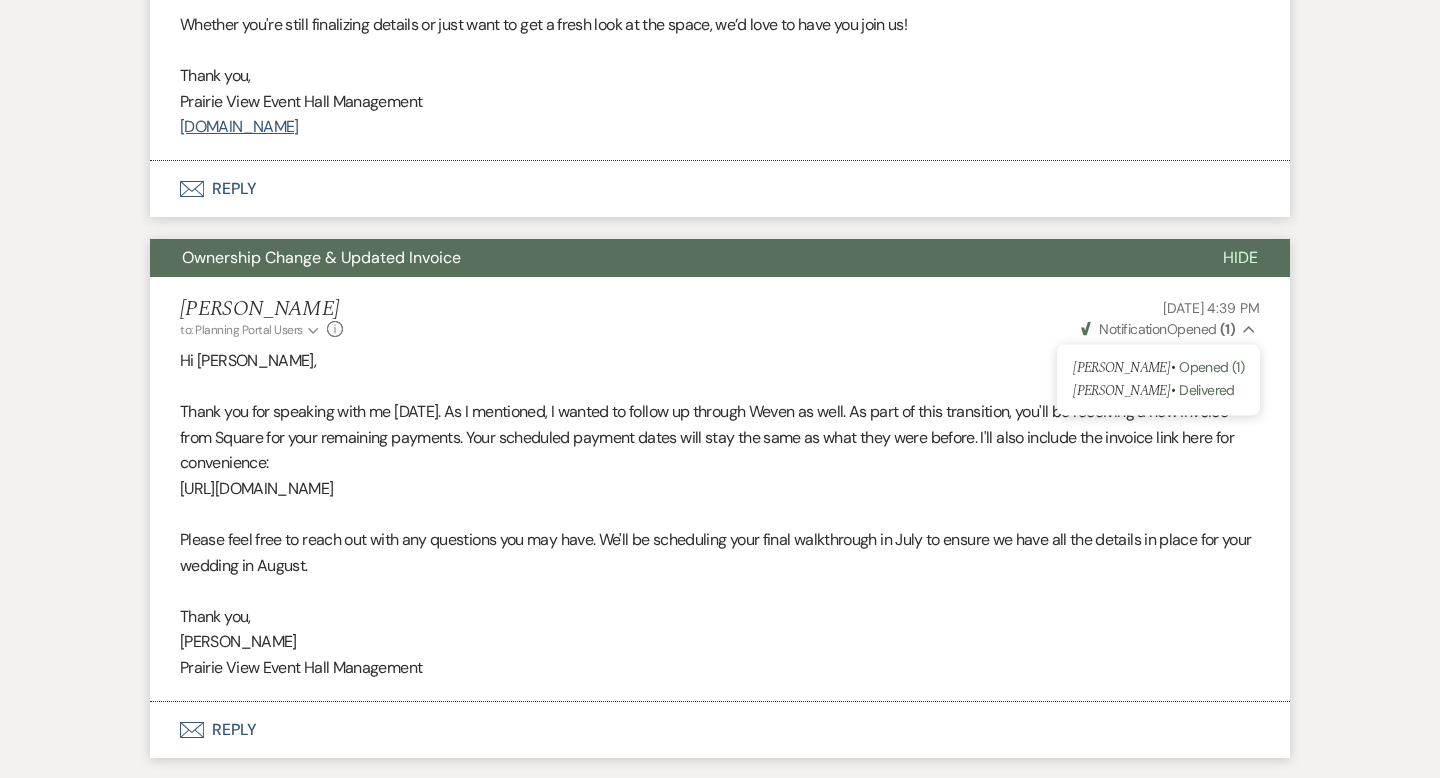 click on "Notification" at bounding box center (1132, 329) 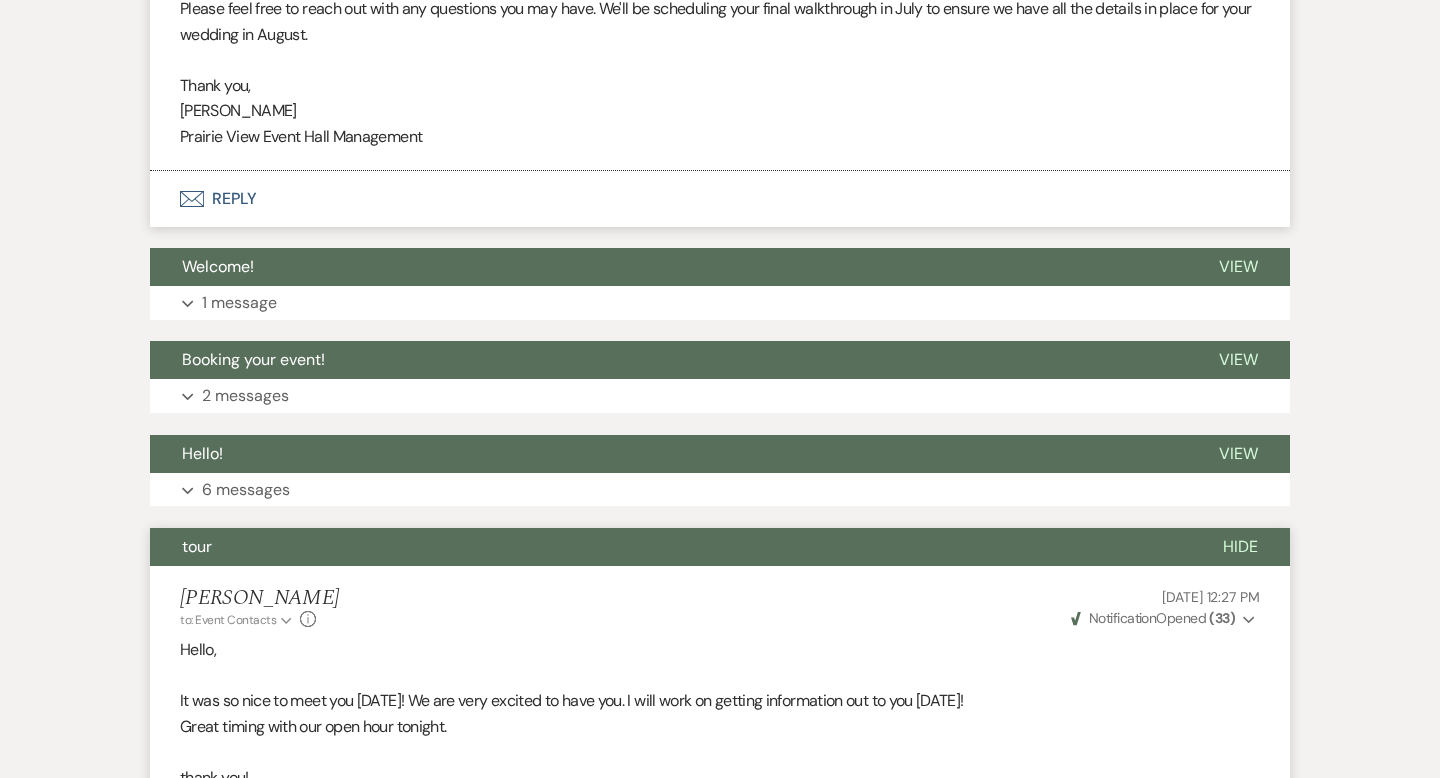 scroll, scrollTop: 2320, scrollLeft: 0, axis: vertical 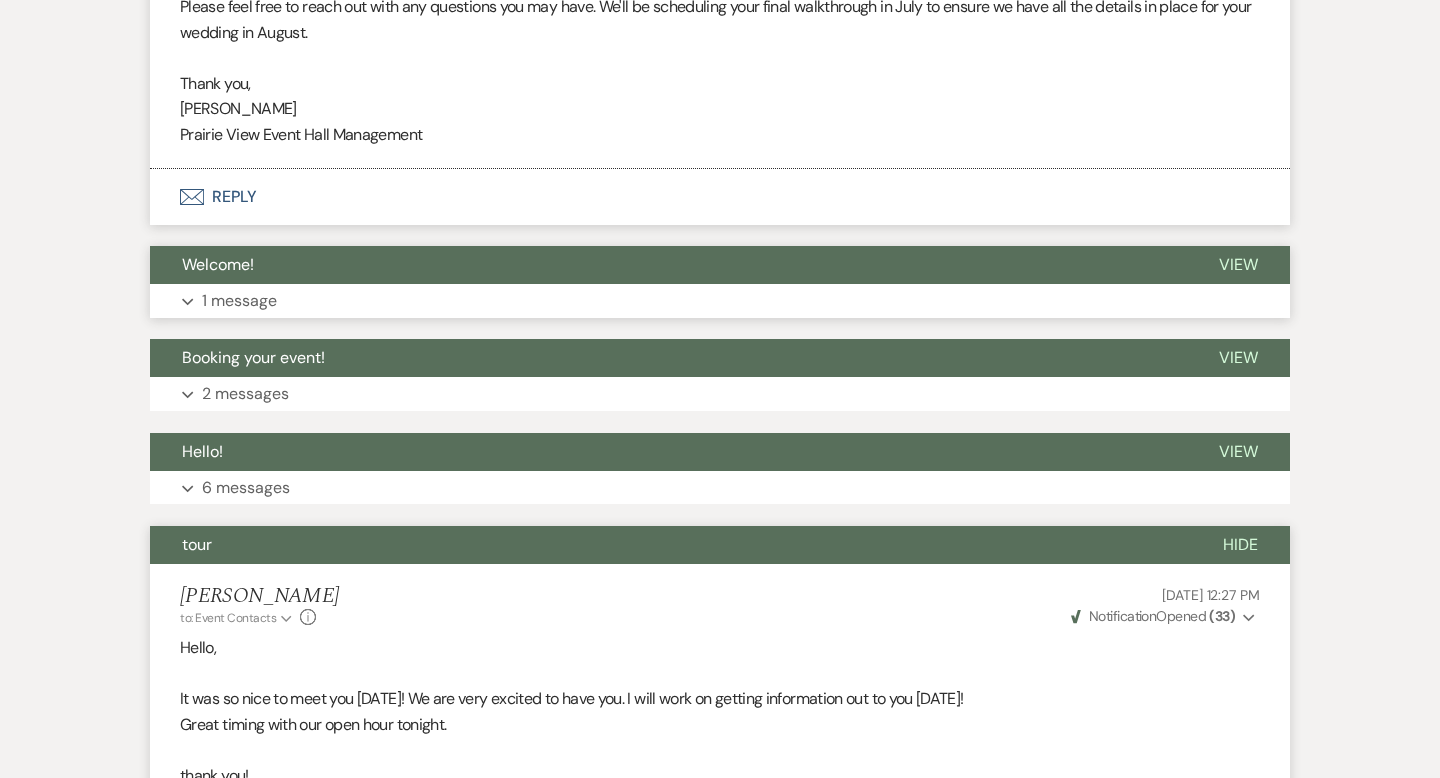 click on "Expand 1 message" at bounding box center [720, 301] 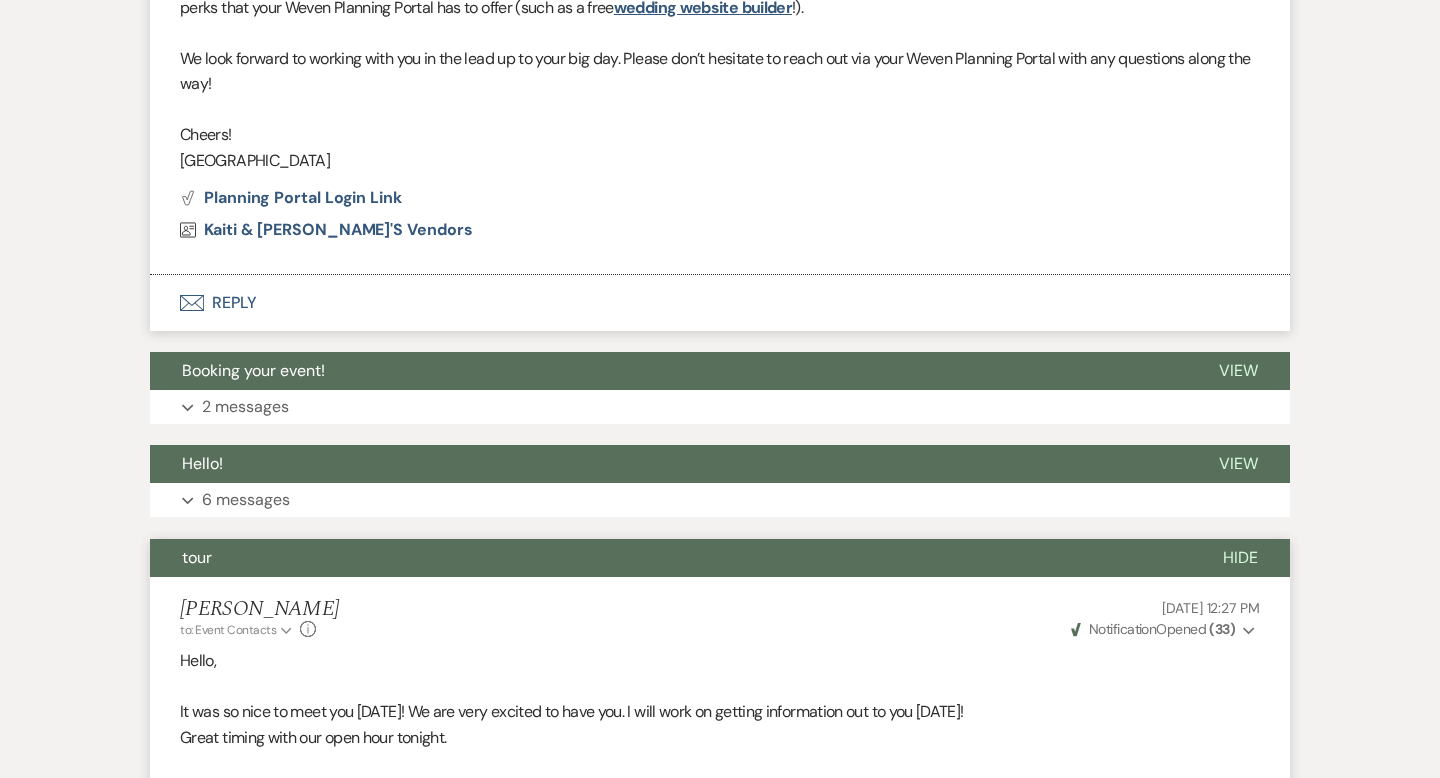 scroll, scrollTop: 3067, scrollLeft: 0, axis: vertical 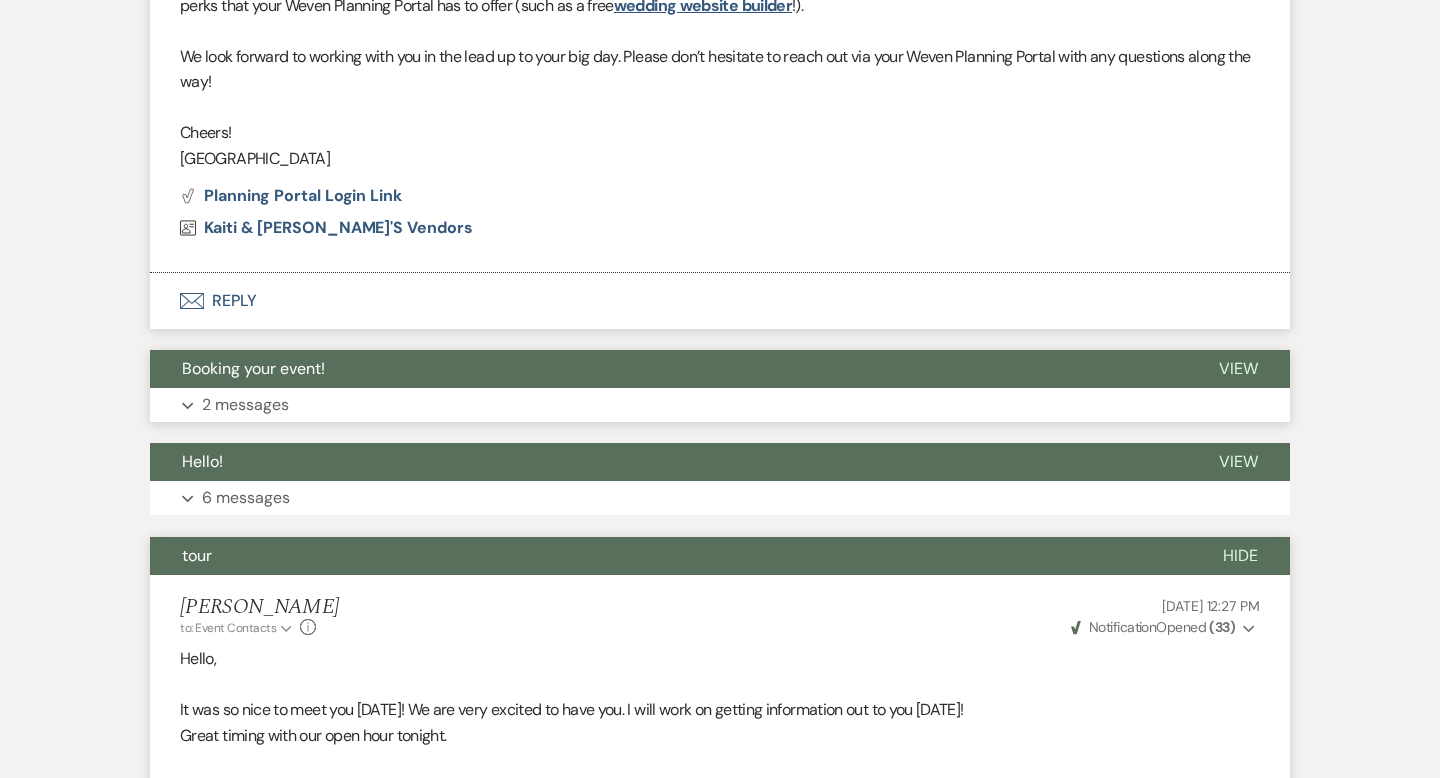 click on "Expand 2 messages" at bounding box center [720, 405] 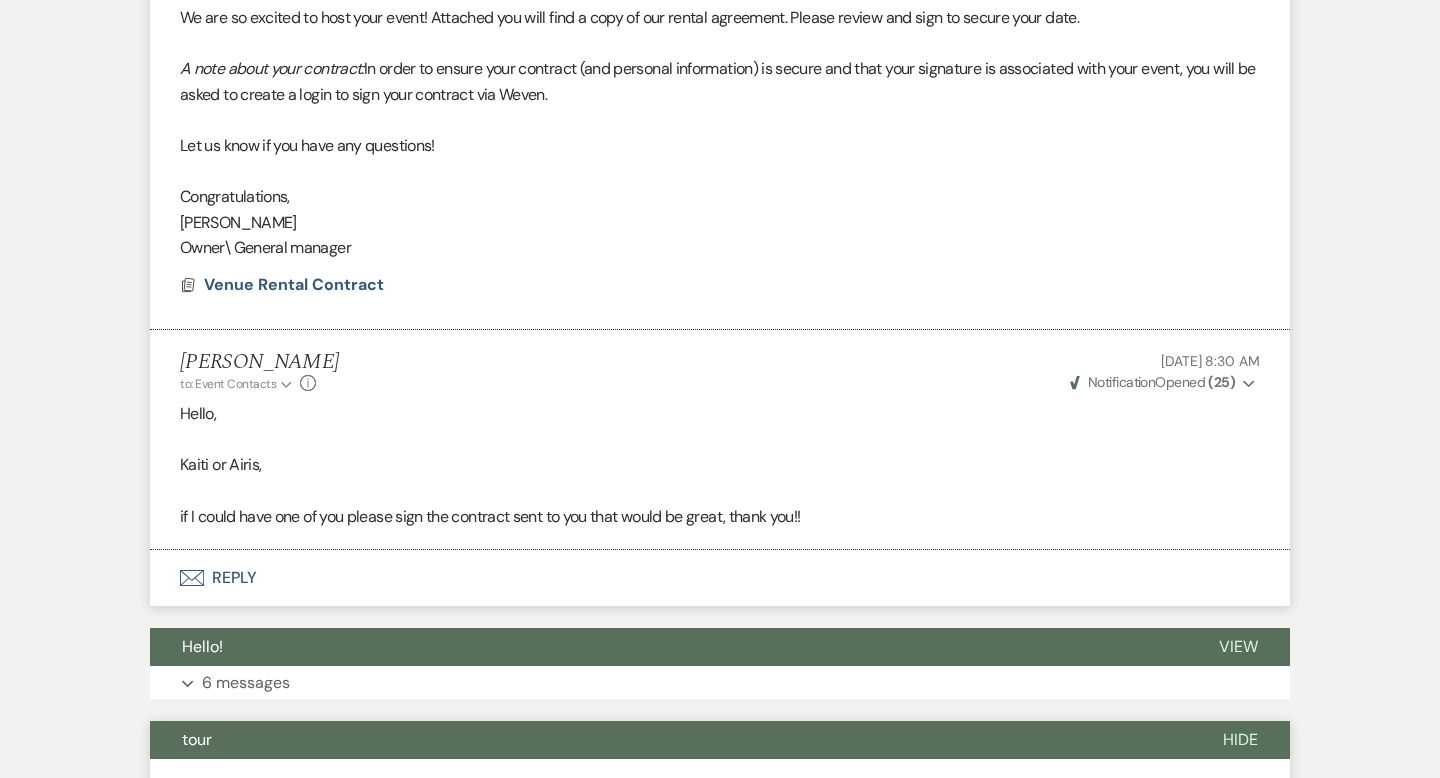 scroll, scrollTop: 3571, scrollLeft: 0, axis: vertical 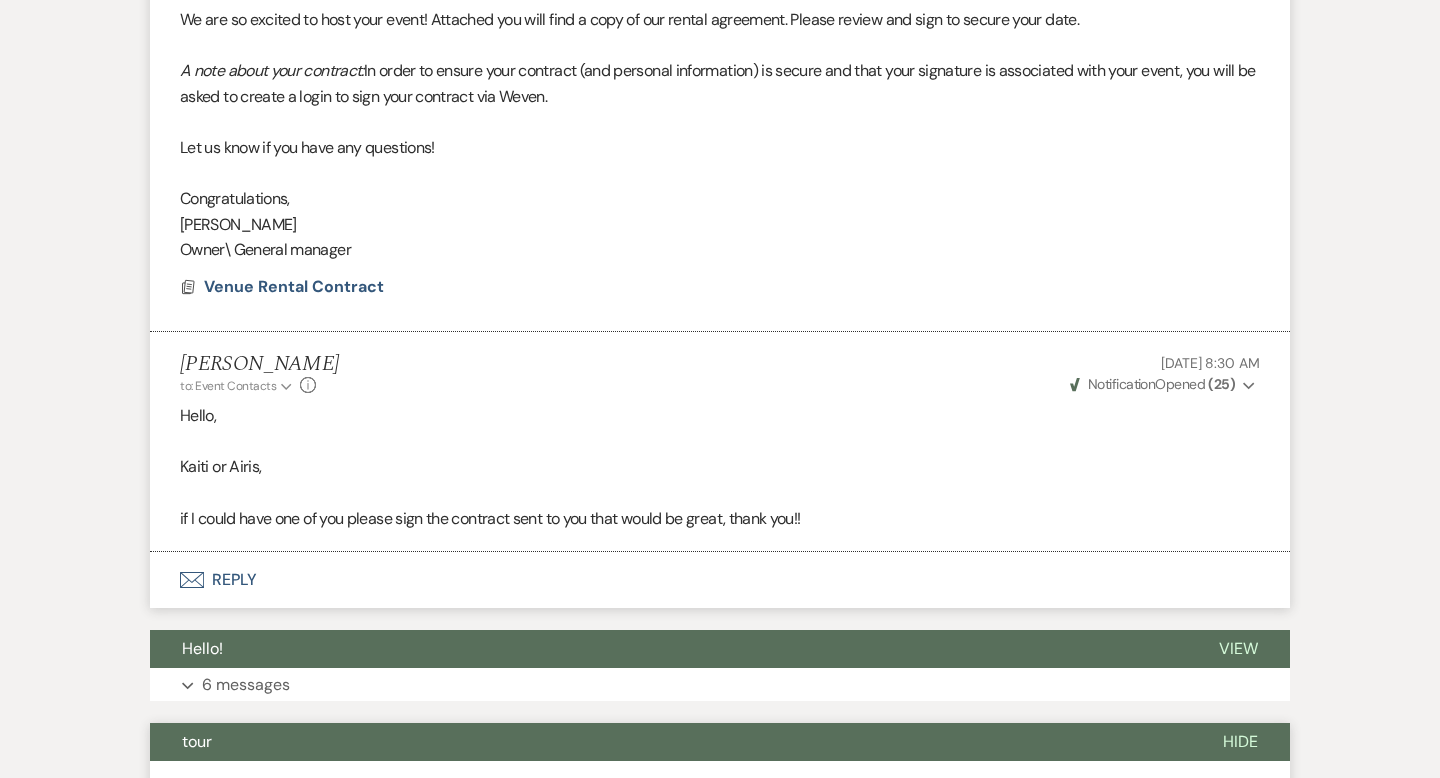 click on "Notification" at bounding box center (1121, 384) 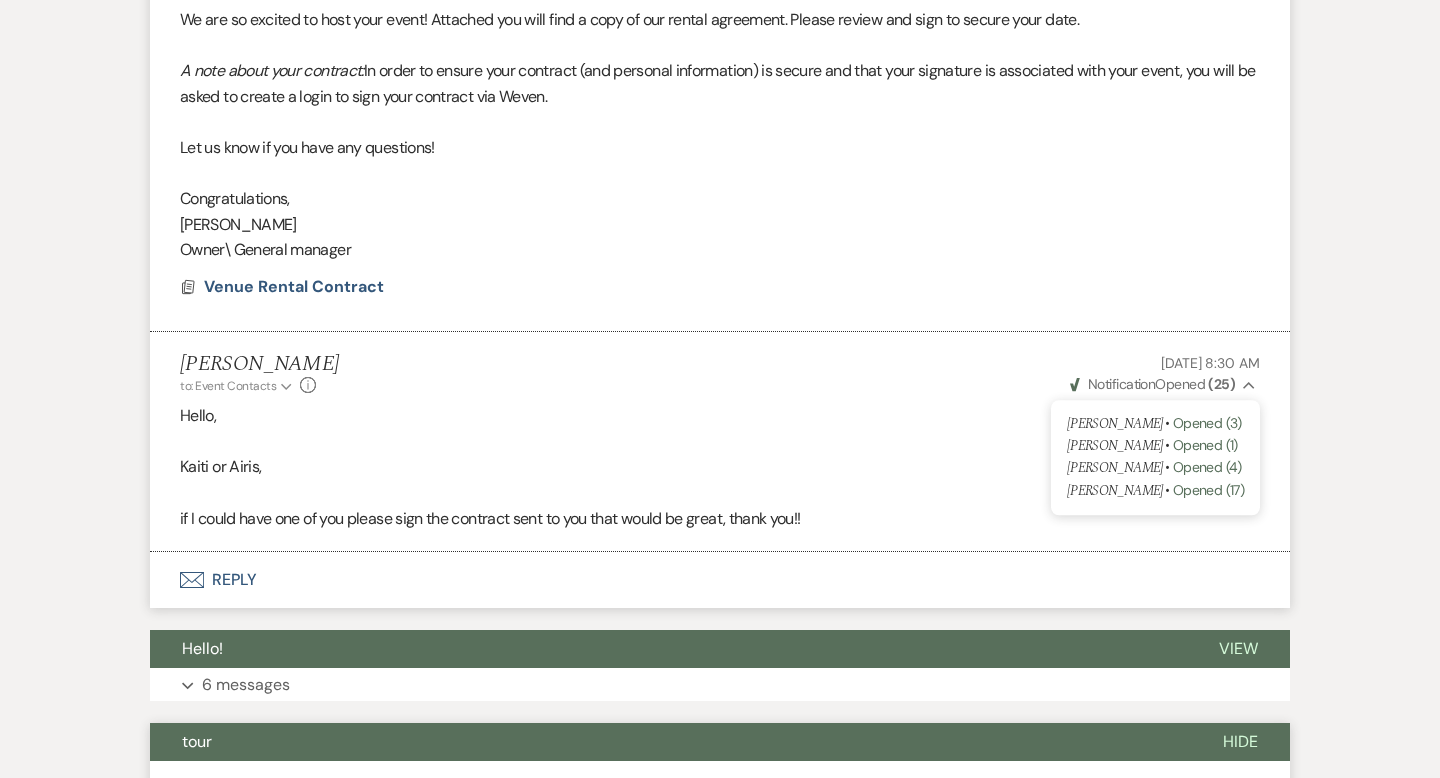 click on "Notification" at bounding box center (1121, 384) 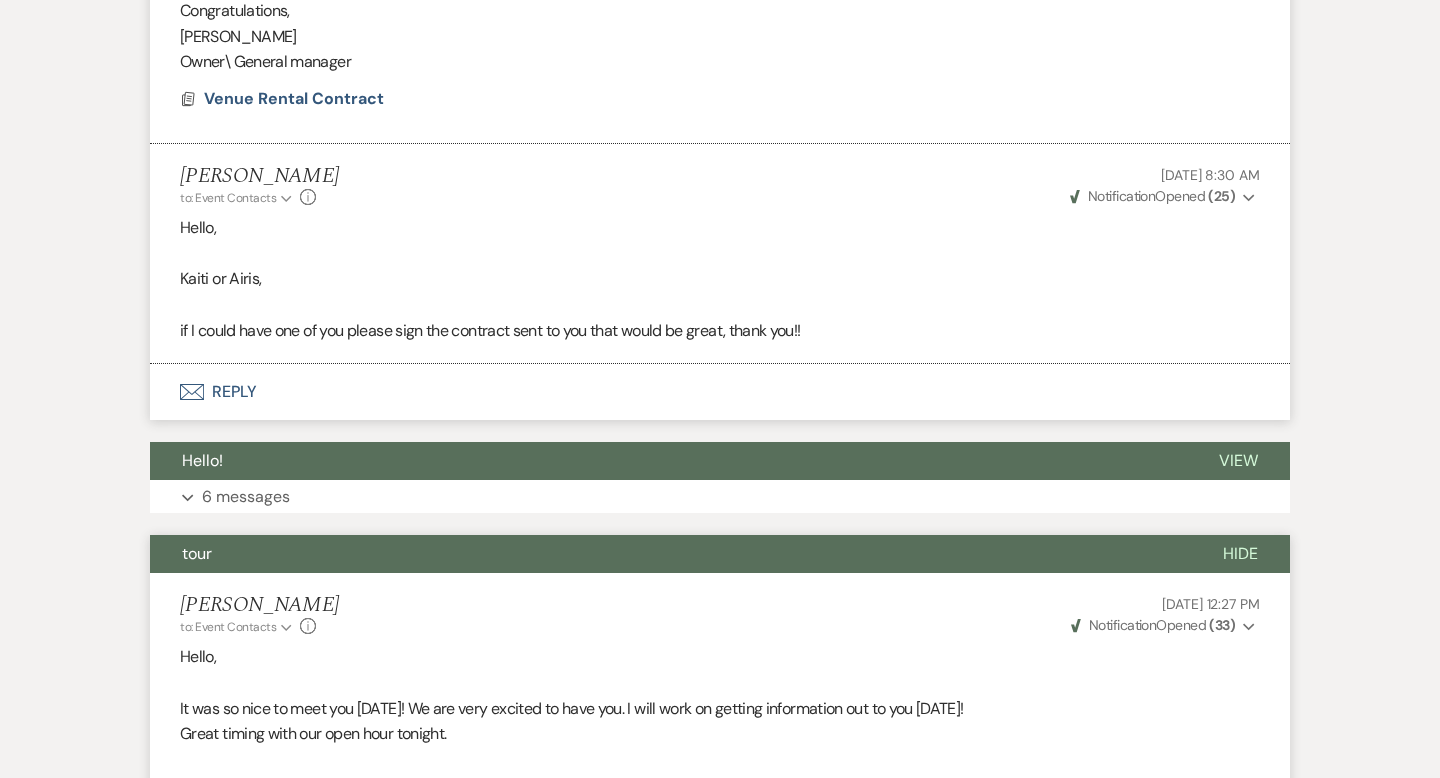 scroll, scrollTop: 3802, scrollLeft: 0, axis: vertical 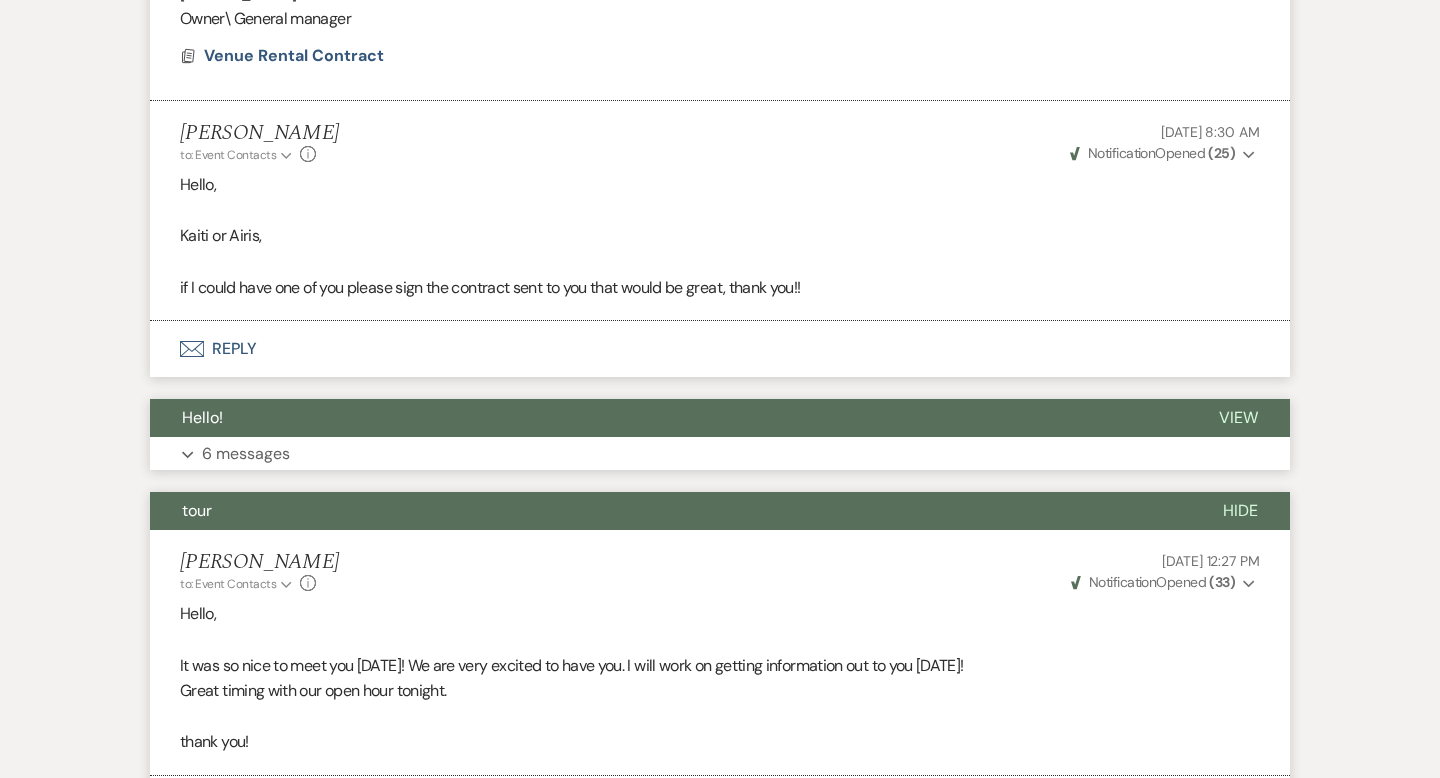 click on "Expand 6 messages" at bounding box center (720, 454) 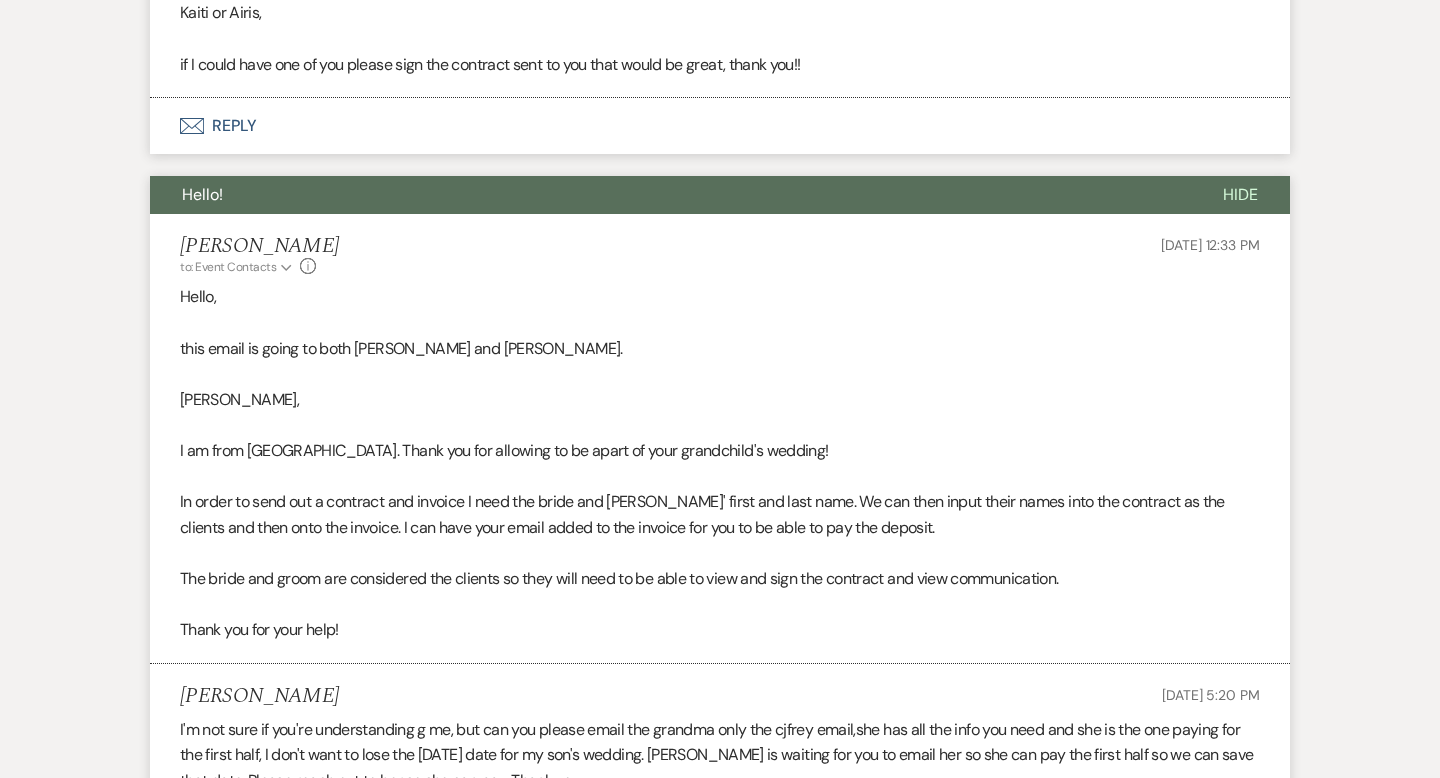 scroll, scrollTop: 4024, scrollLeft: 0, axis: vertical 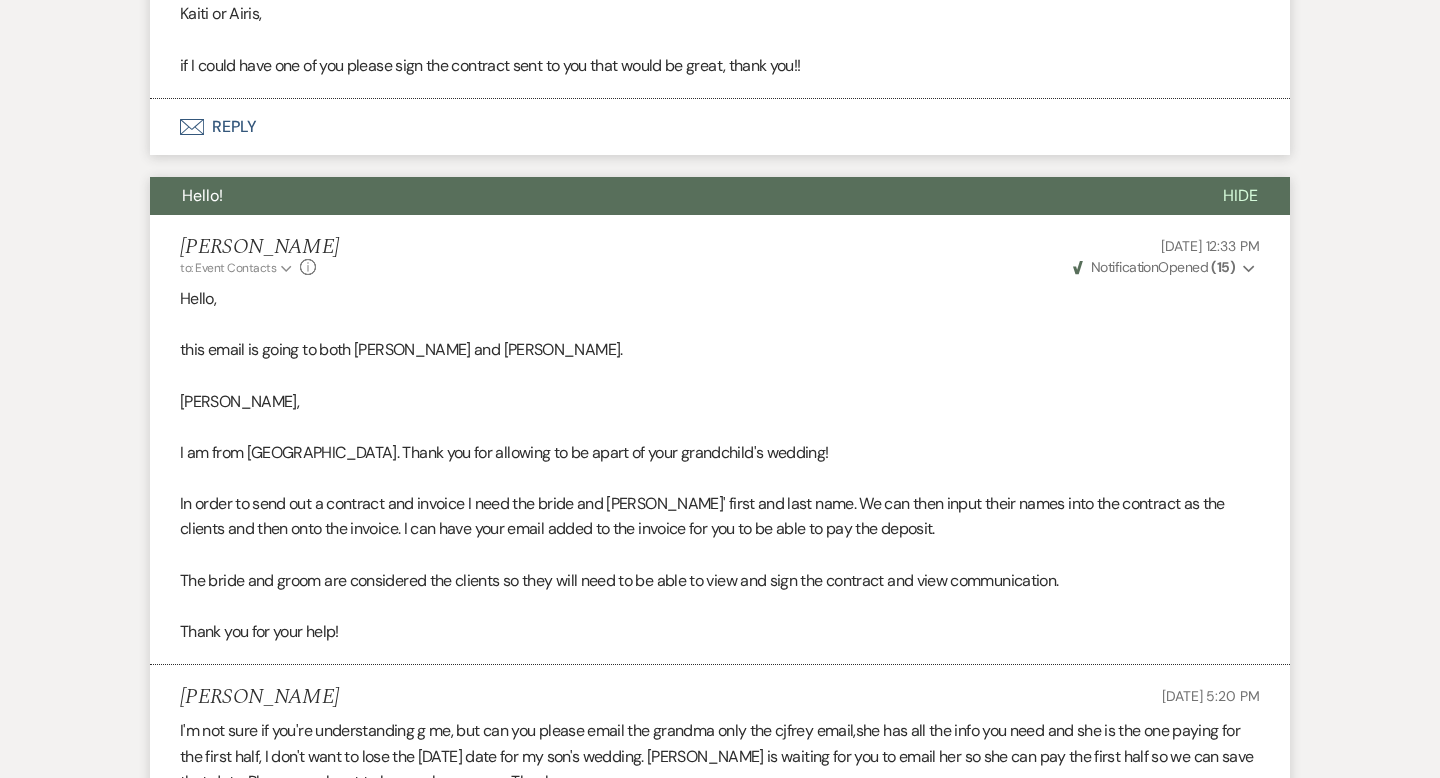 click on "Notification" at bounding box center [1124, 267] 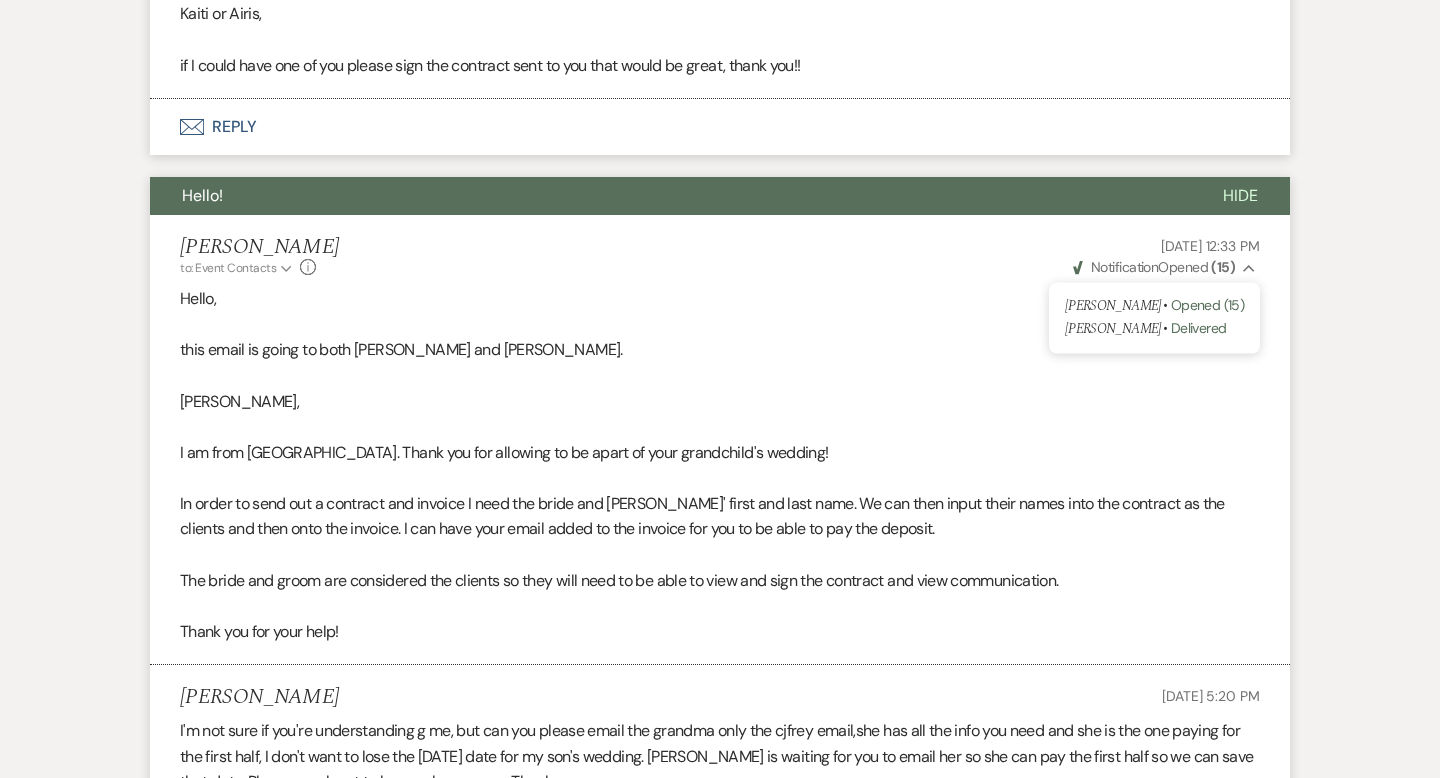 click on "Notification" at bounding box center (1124, 267) 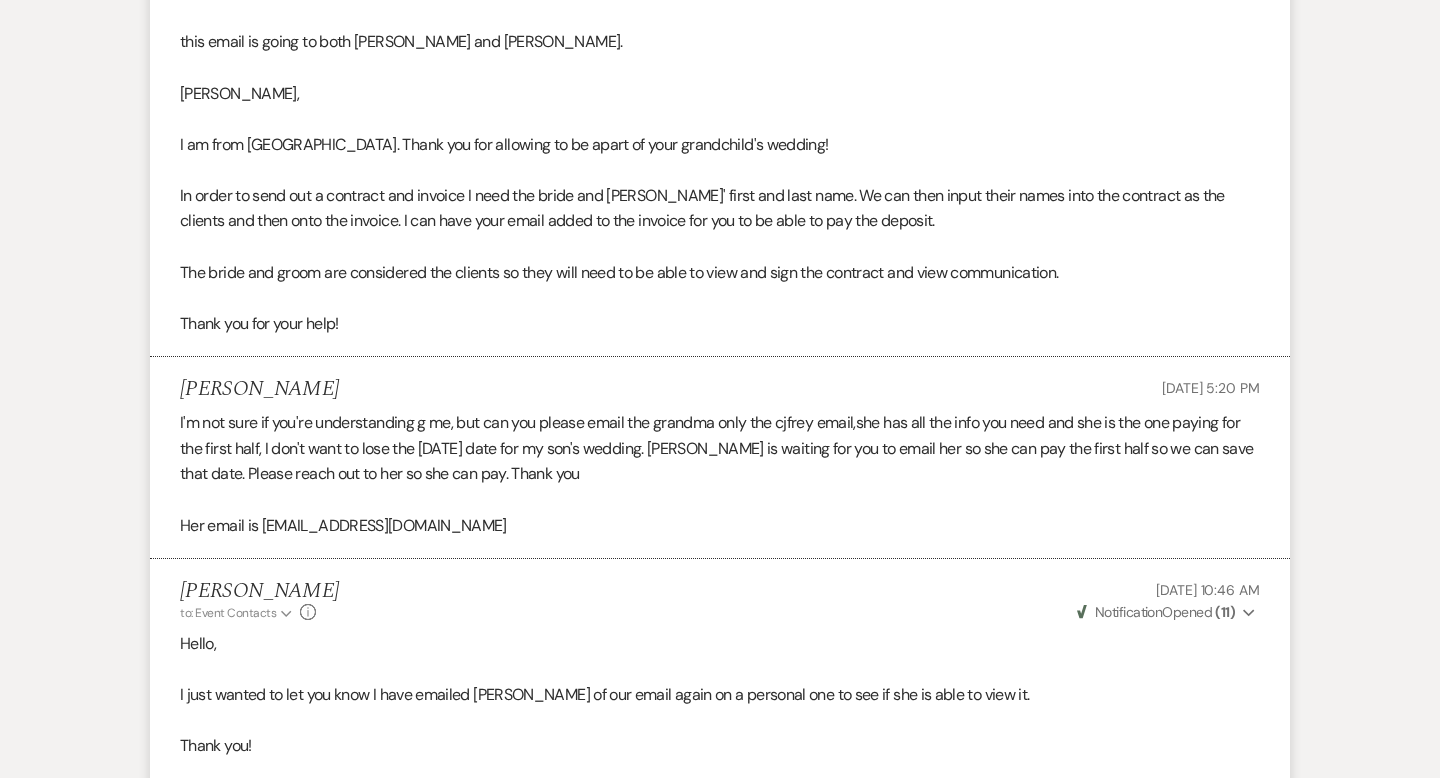 scroll, scrollTop: 4333, scrollLeft: 0, axis: vertical 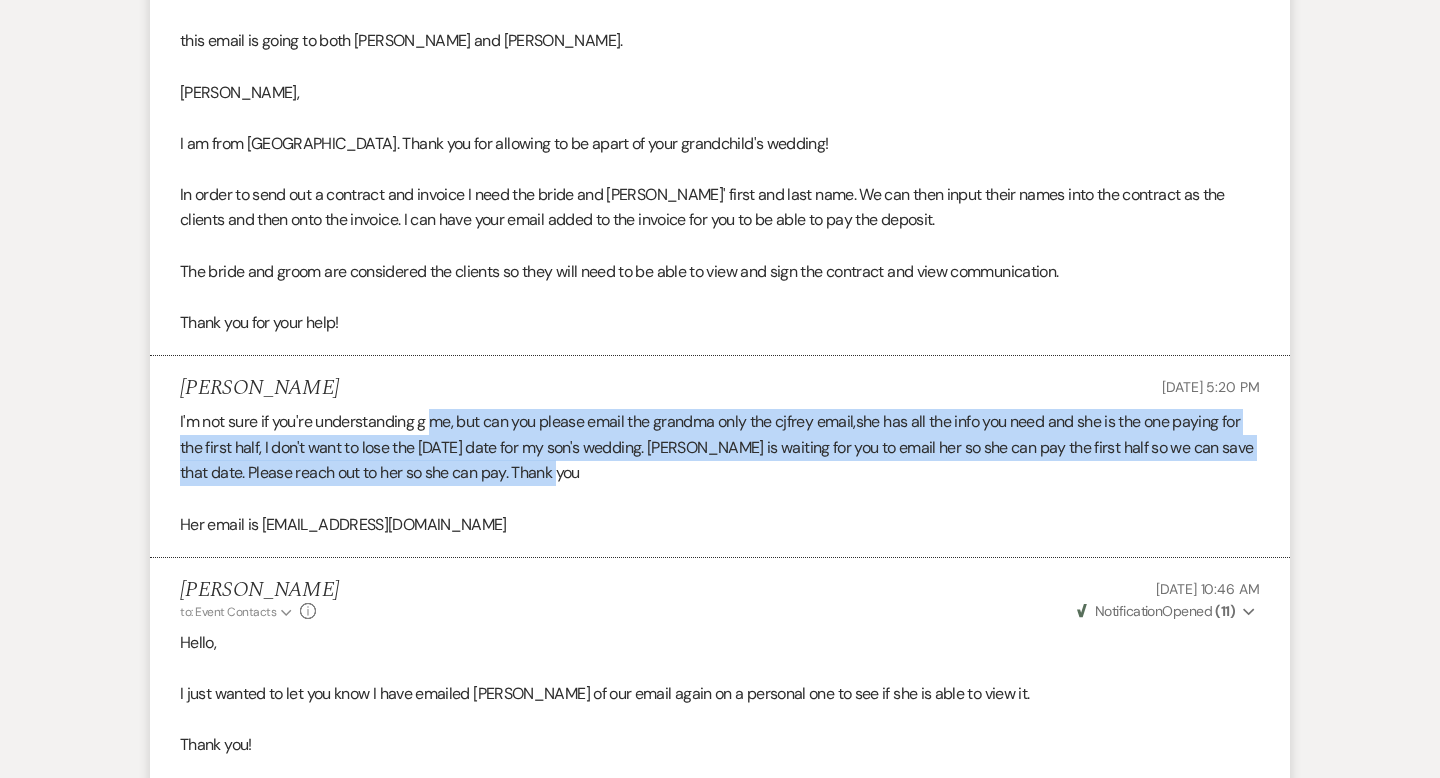 drag, startPoint x: 437, startPoint y: 419, endPoint x: 716, endPoint y: 467, distance: 283.0989 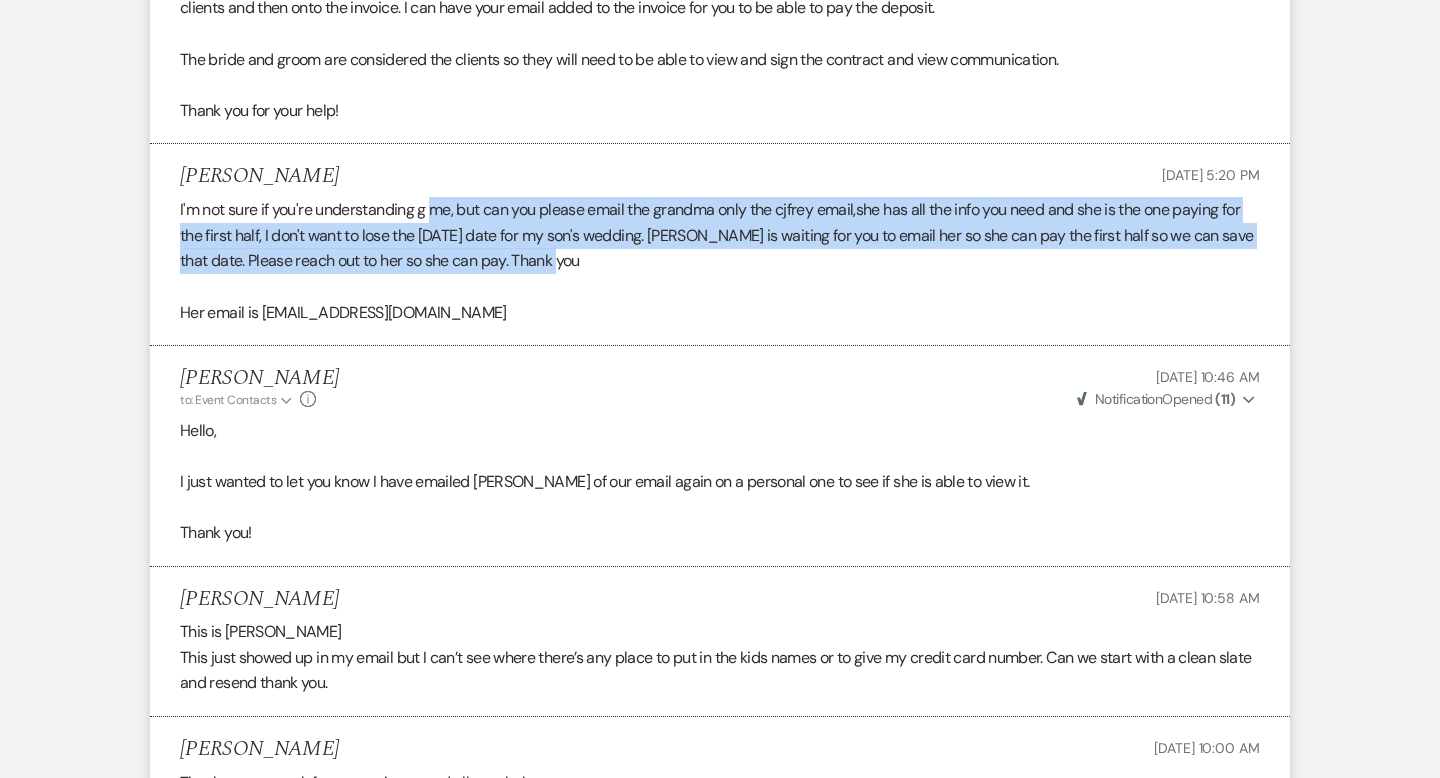 scroll, scrollTop: 4555, scrollLeft: 0, axis: vertical 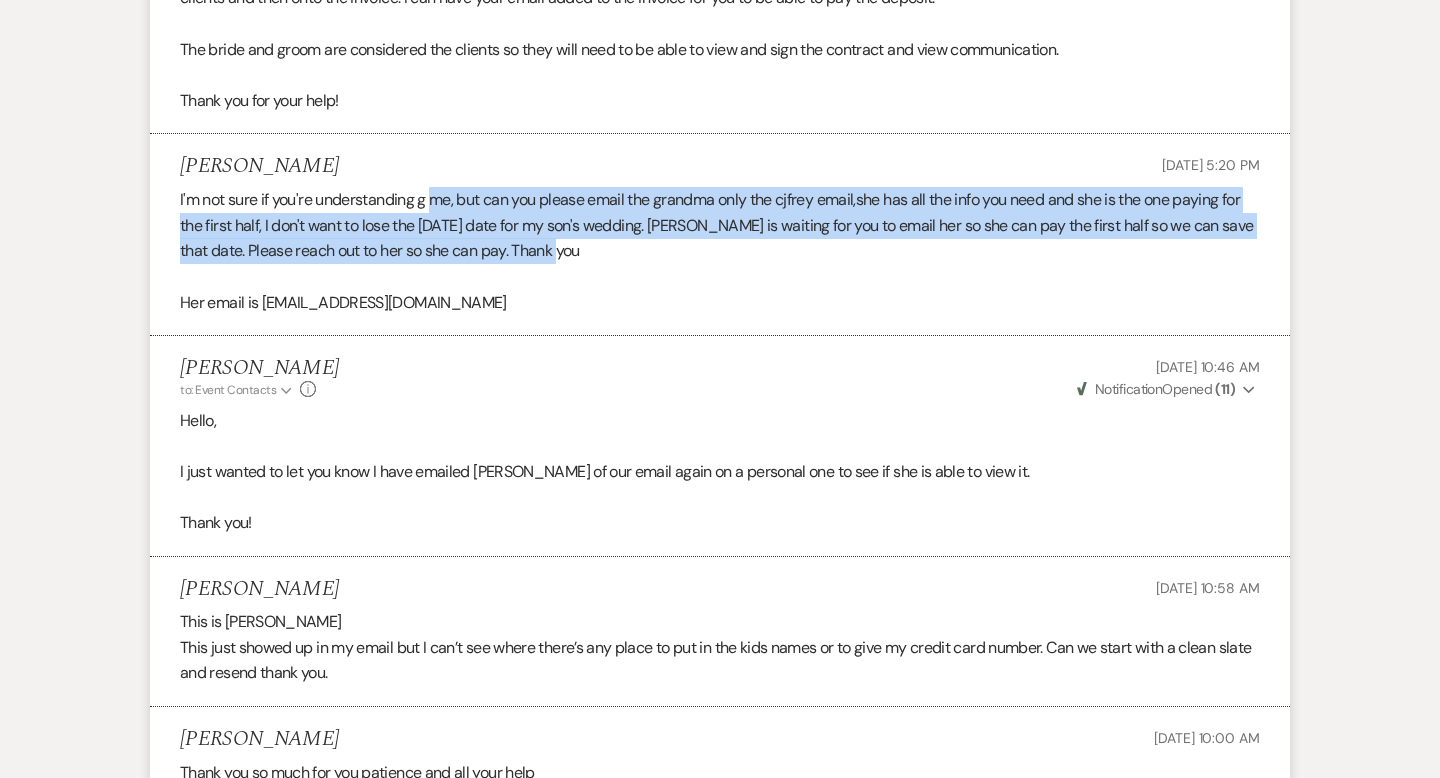 click on "Weven Check Notification  Opened   ( 11 )" at bounding box center [1156, 389] 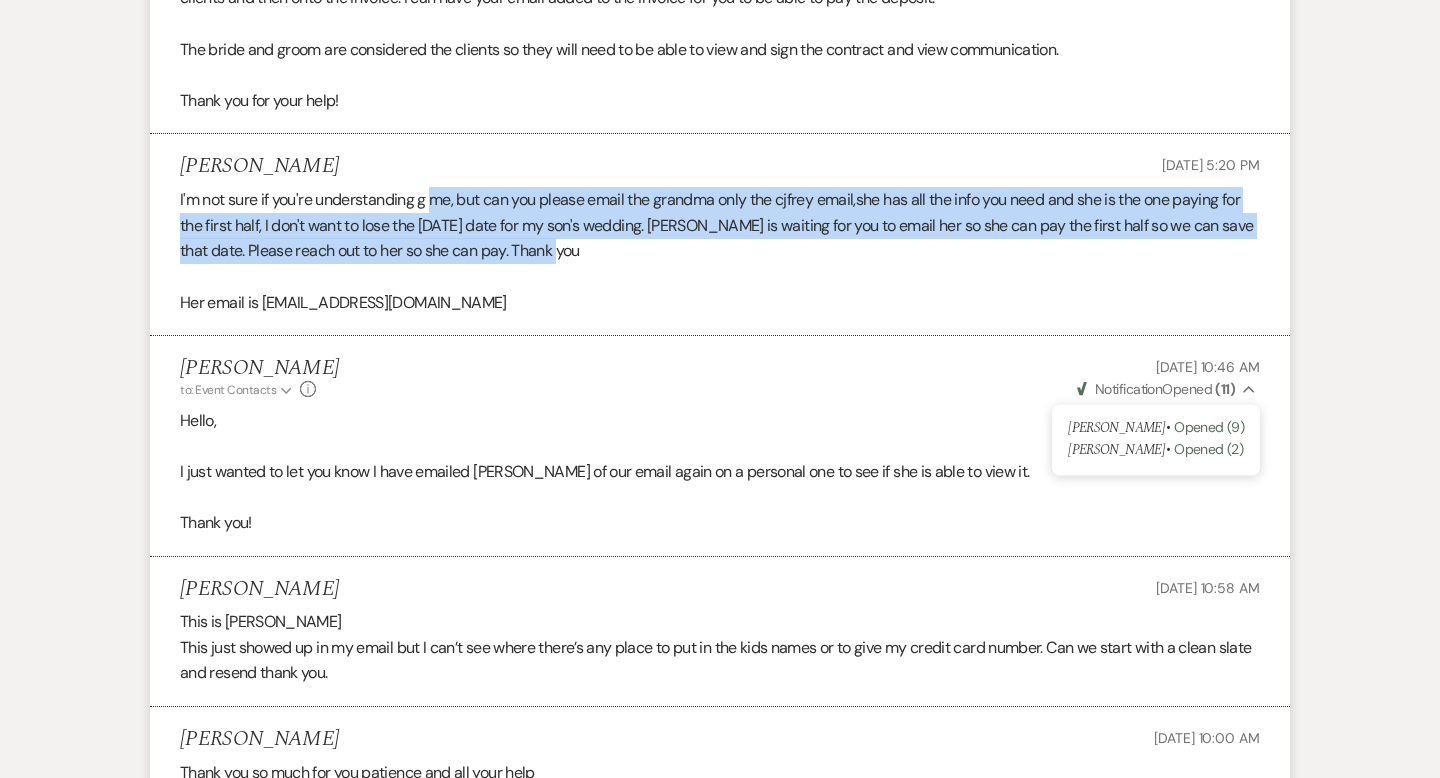 click on "Weven Check Notification  Opened   ( 11 )" at bounding box center [1156, 389] 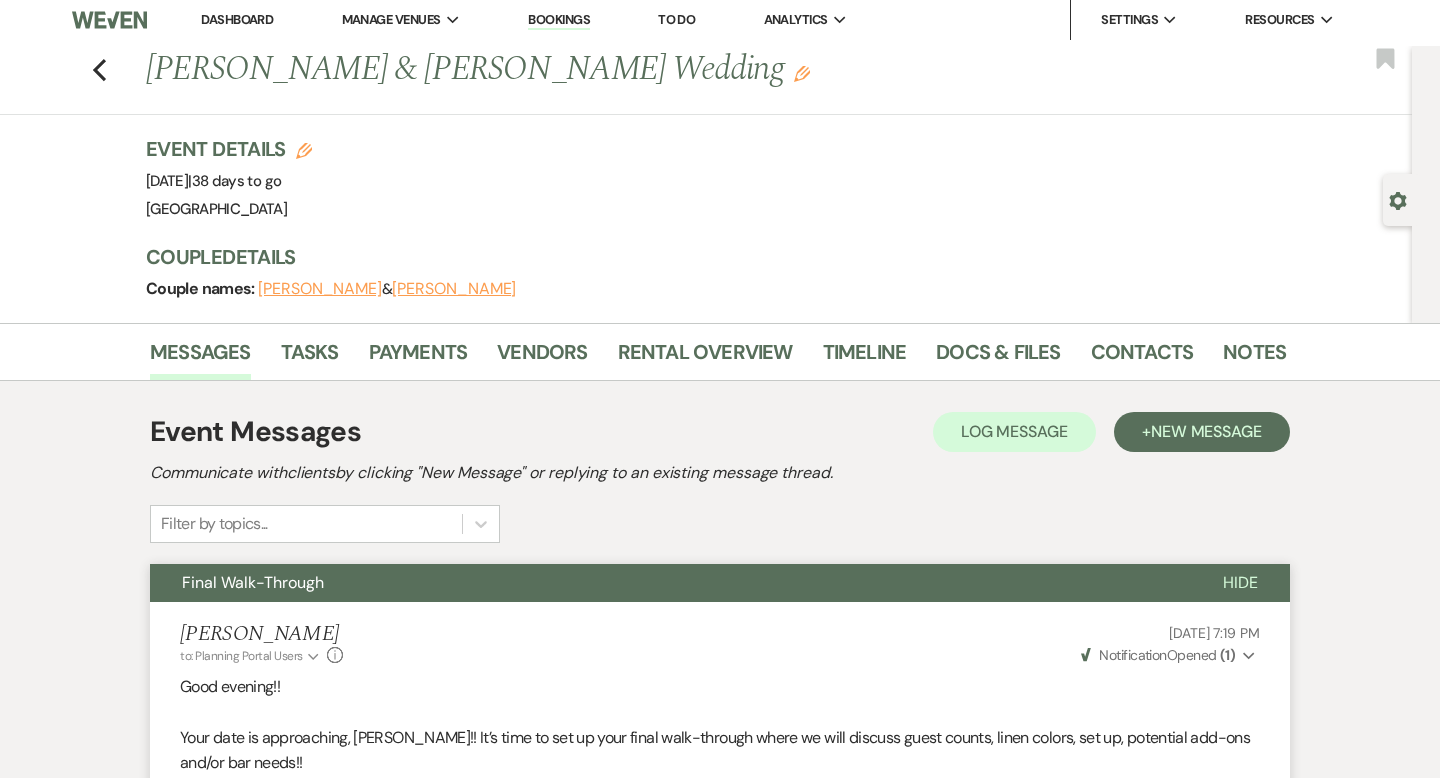 scroll, scrollTop: 0, scrollLeft: 0, axis: both 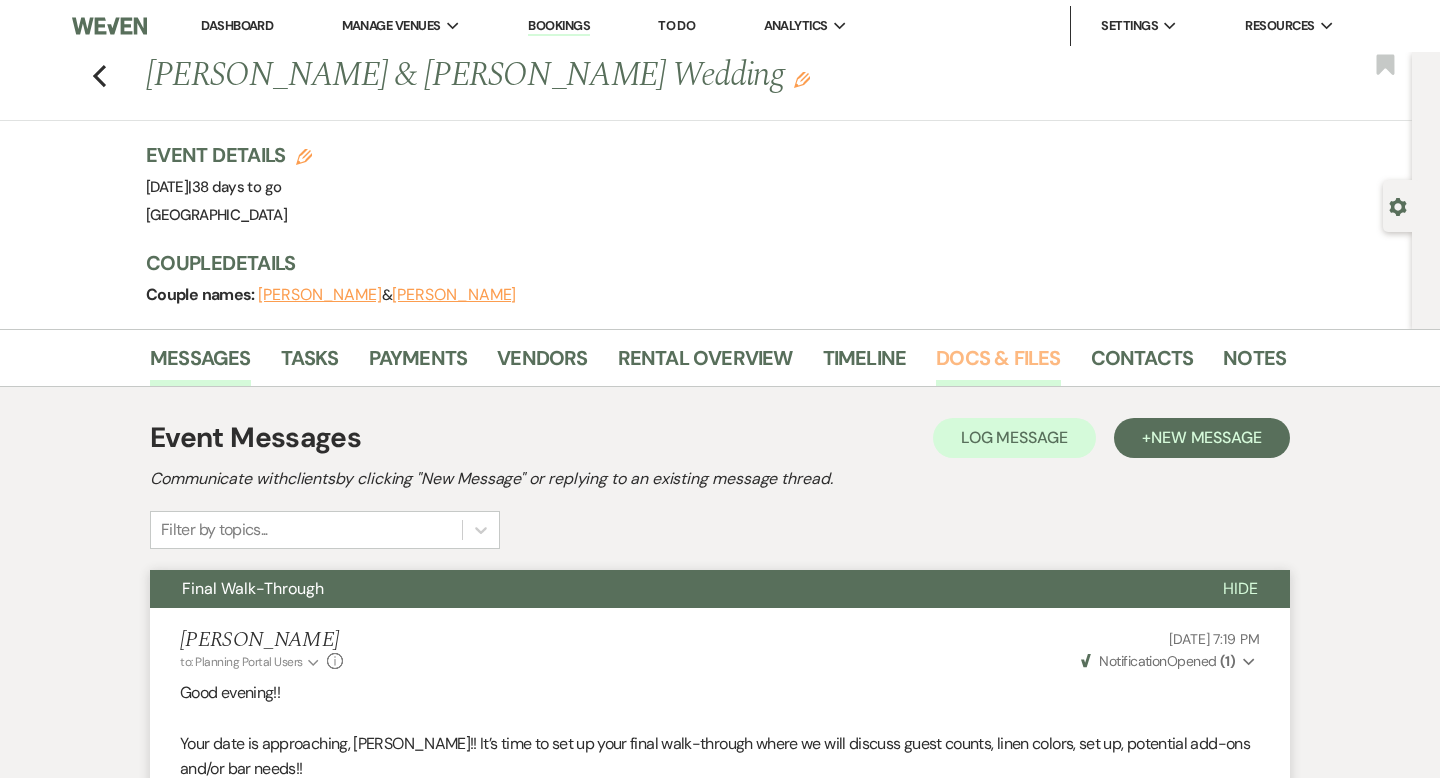 click on "Docs & Files" at bounding box center (998, 364) 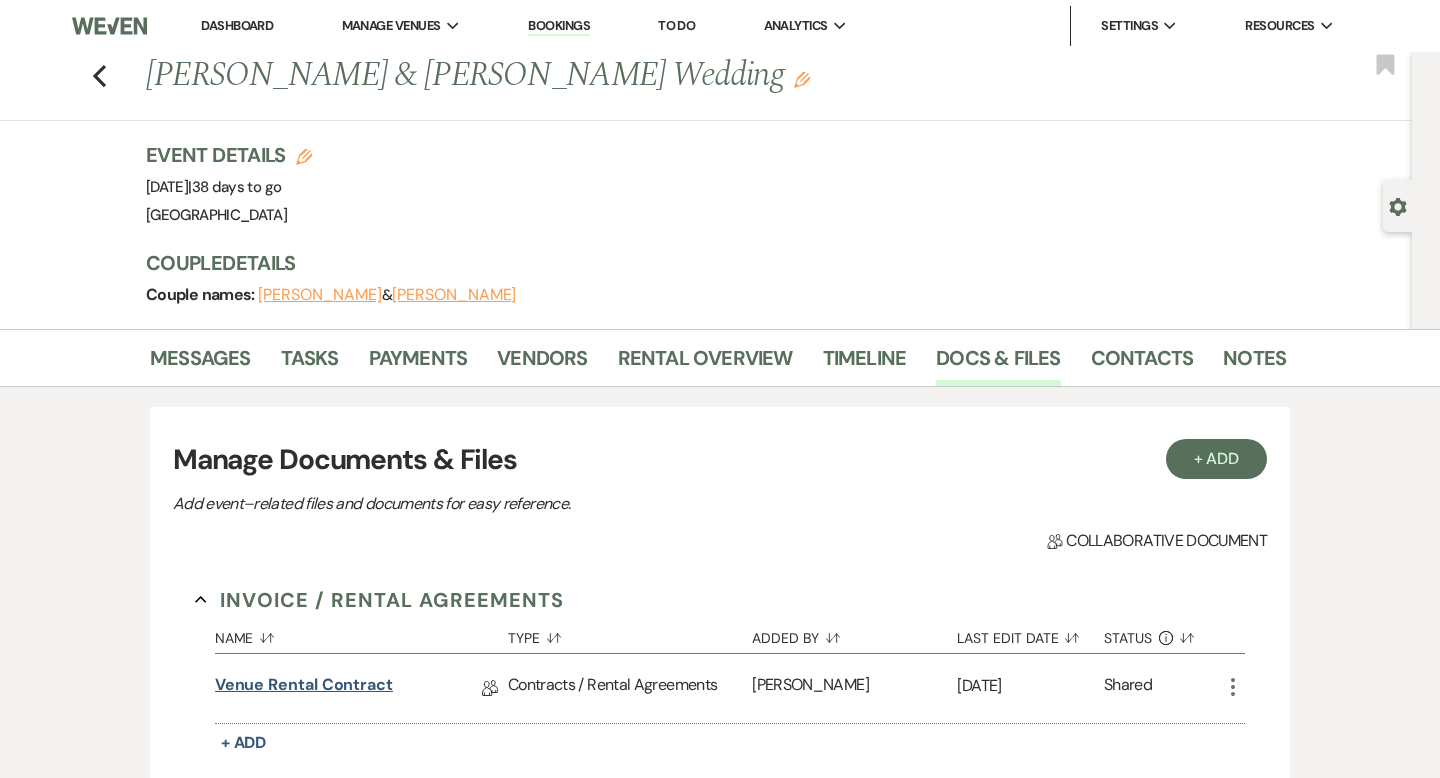 click on "Venue Rental Contract" at bounding box center (304, 688) 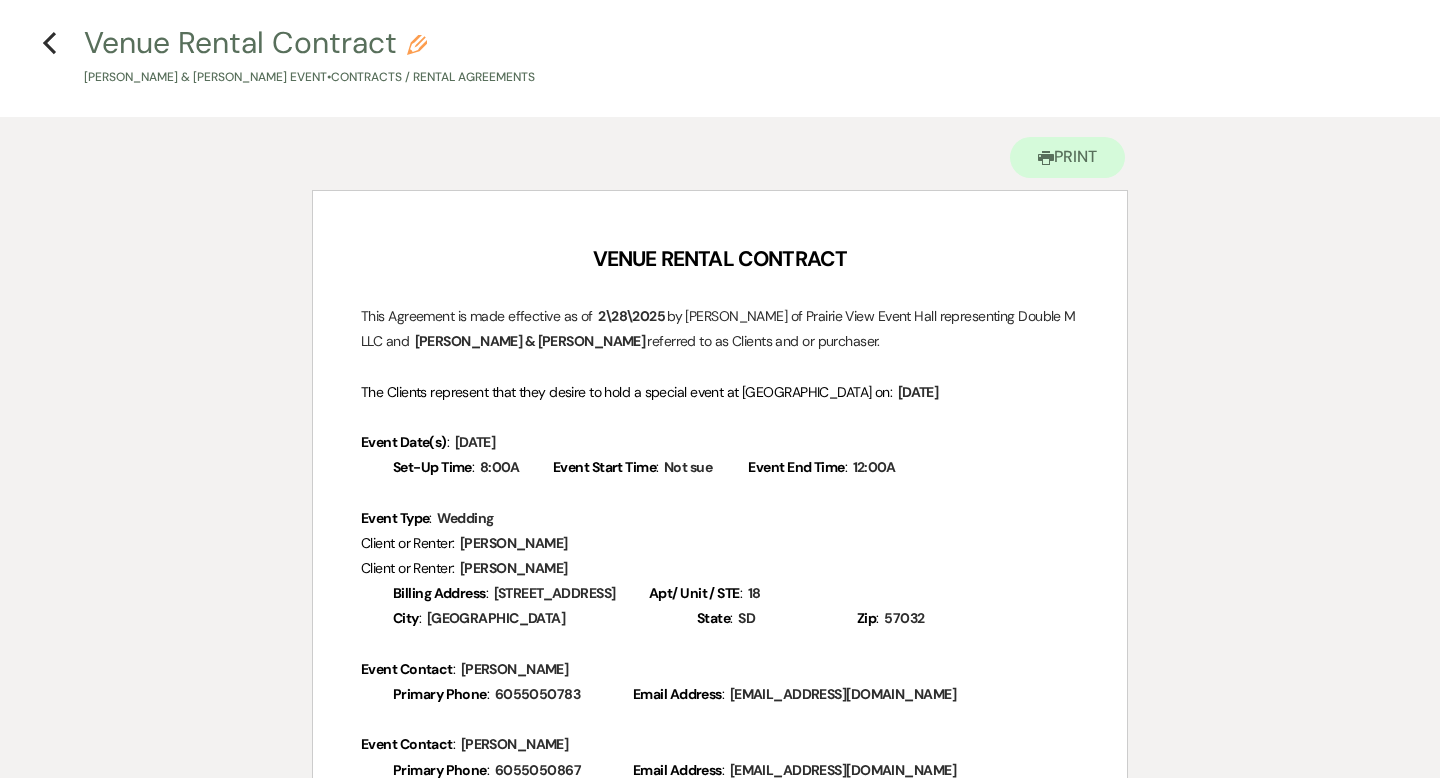 scroll, scrollTop: 9, scrollLeft: 0, axis: vertical 